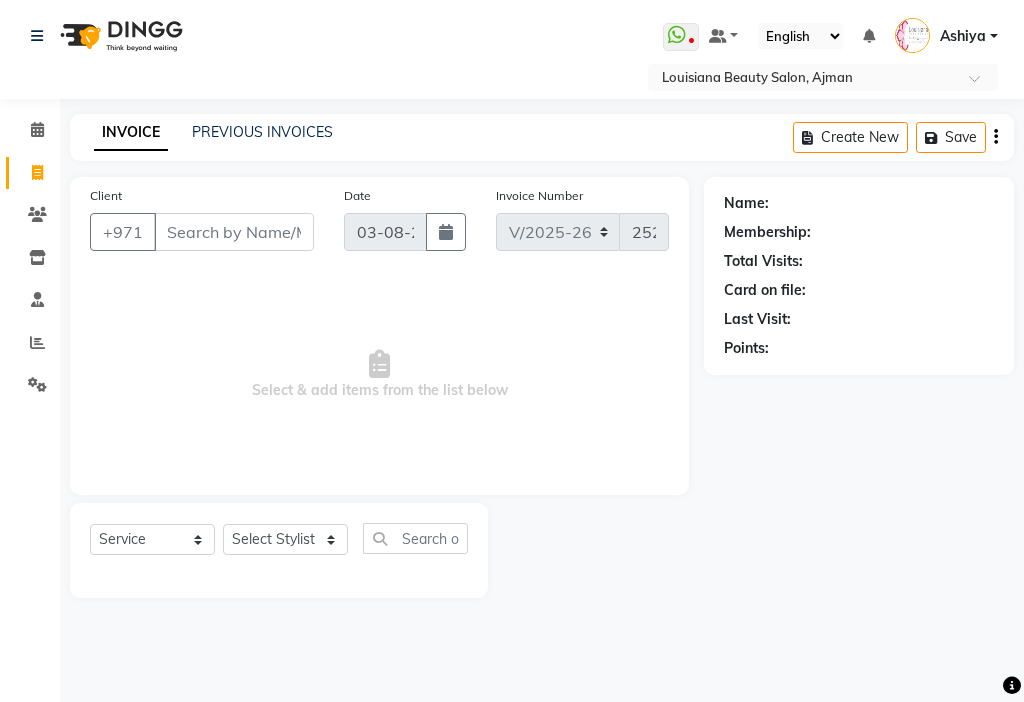 select on "637" 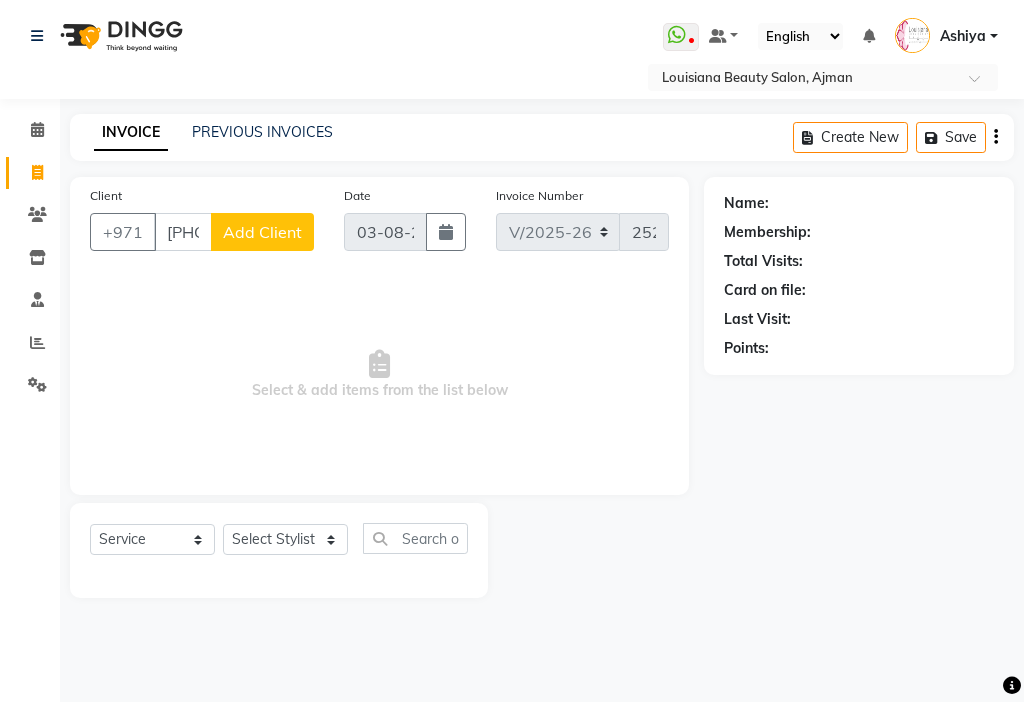 type on "[PHONE]" 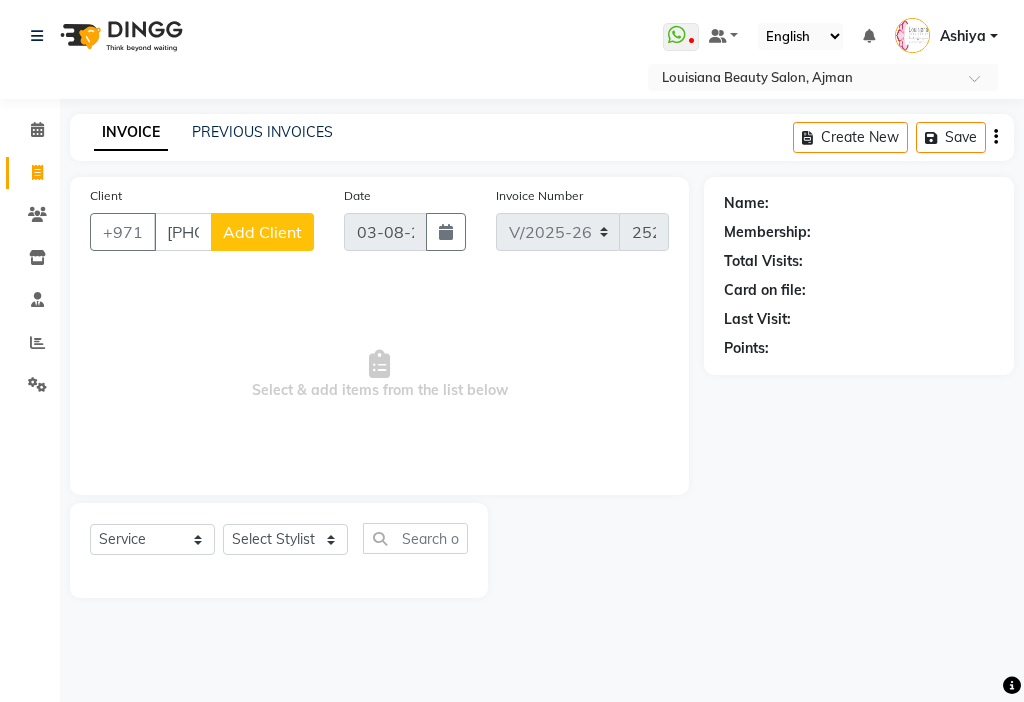 click on "Add Client" 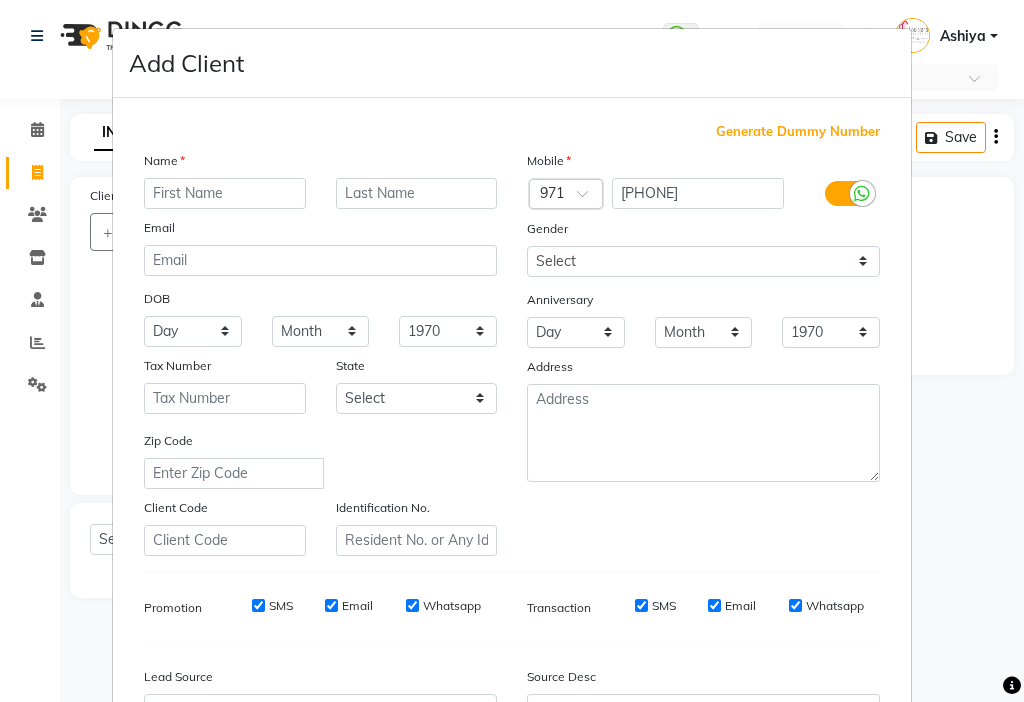 click at bounding box center (225, 193) 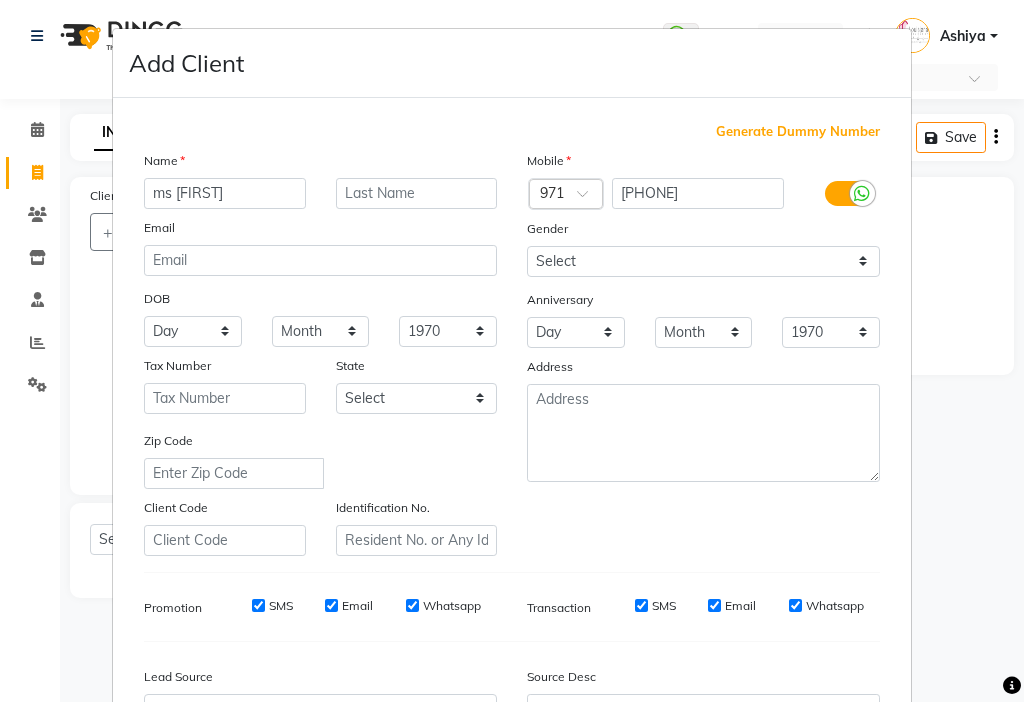 type on "ms [FIRST]" 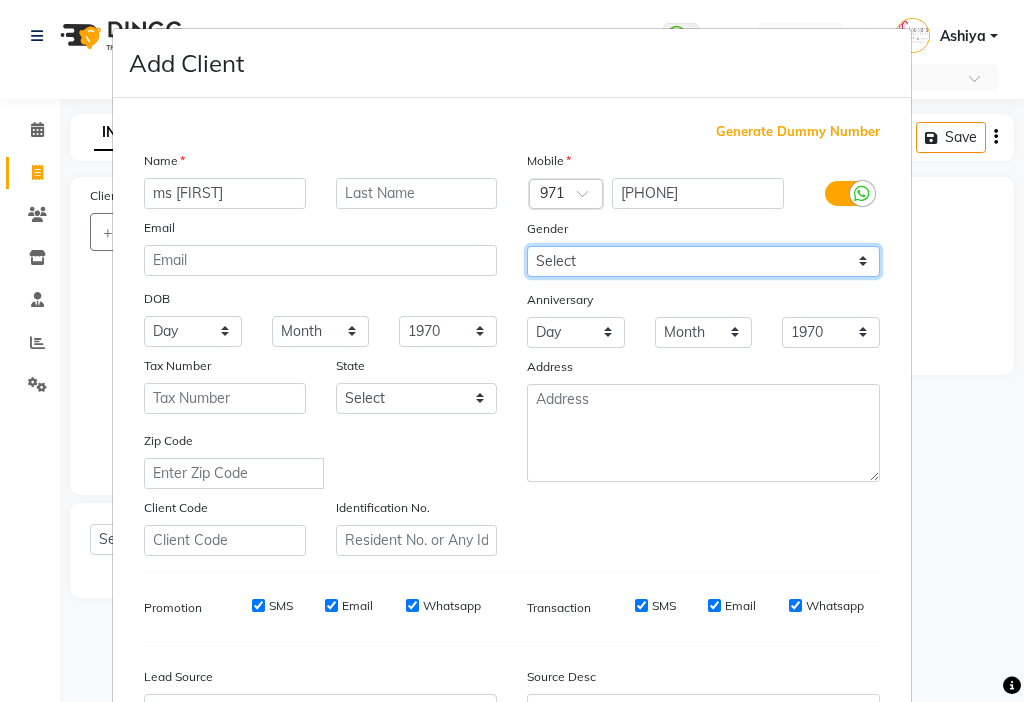 click on "Select Male Female Other Prefer Not To Say" at bounding box center [703, 261] 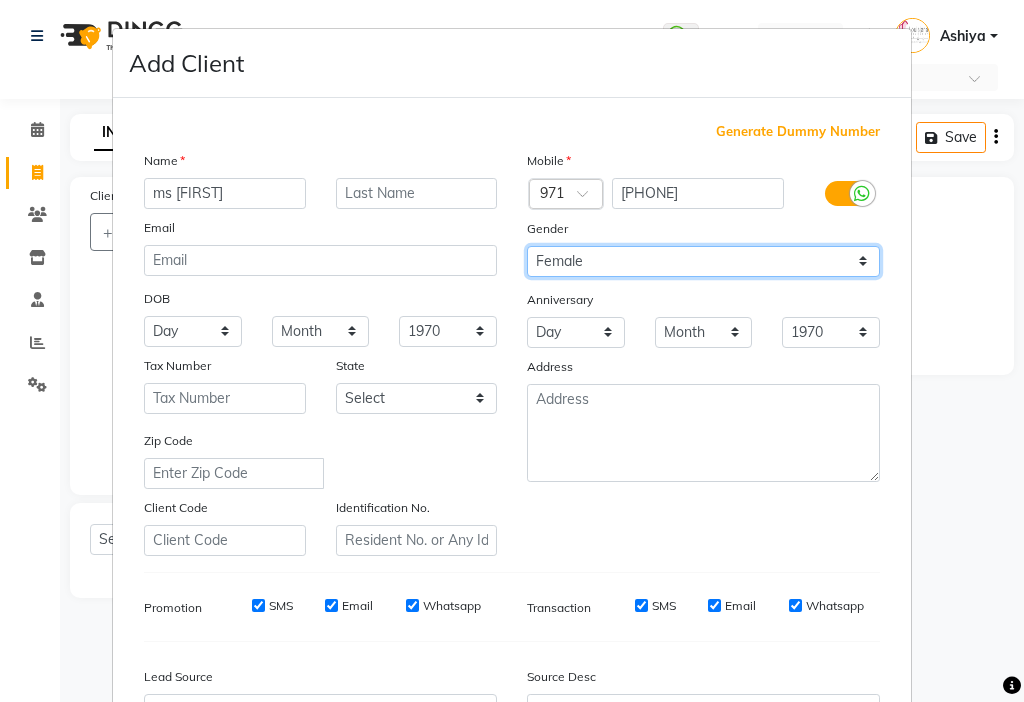 click on "Select Male Female Other Prefer Not To Say" at bounding box center [703, 261] 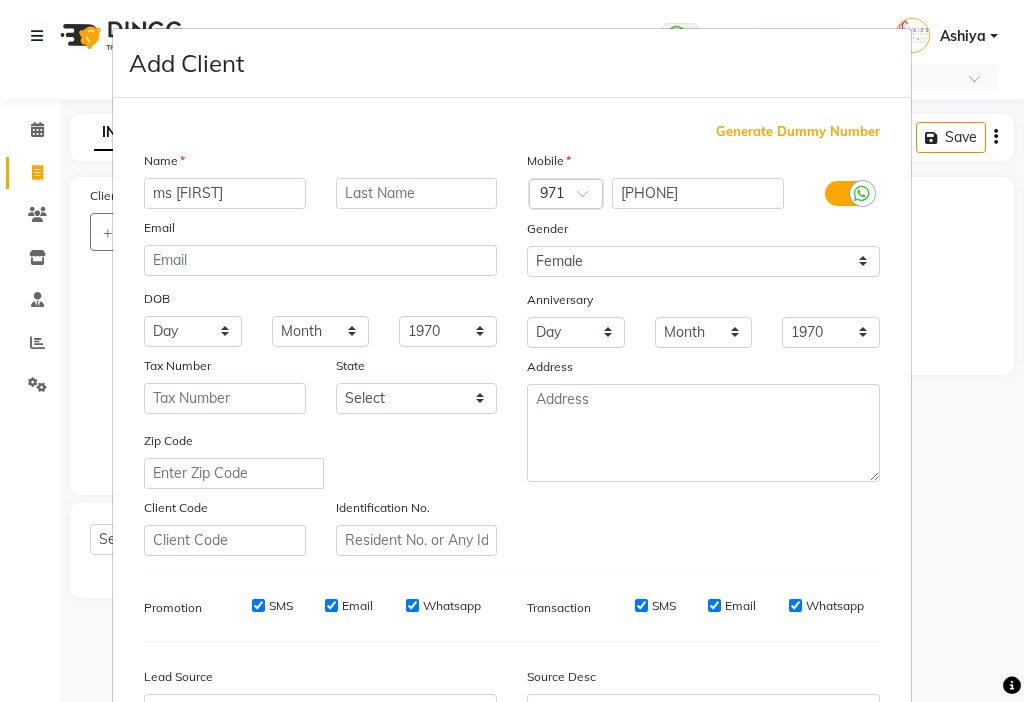click on "SMS" at bounding box center (258, 605) 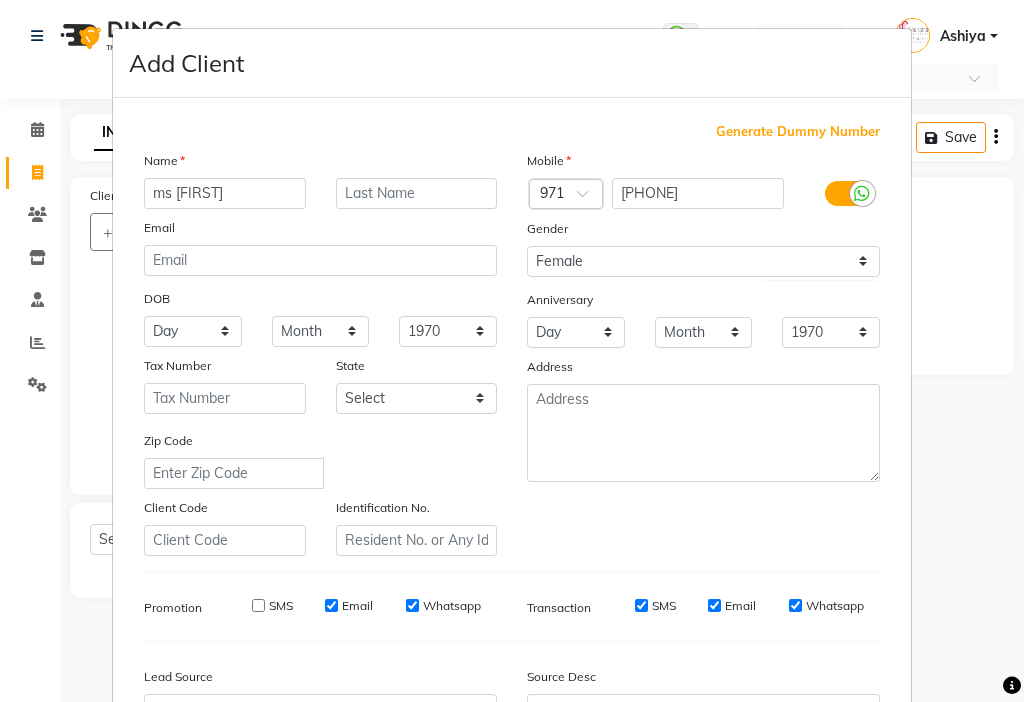 click on "Email" at bounding box center (331, 605) 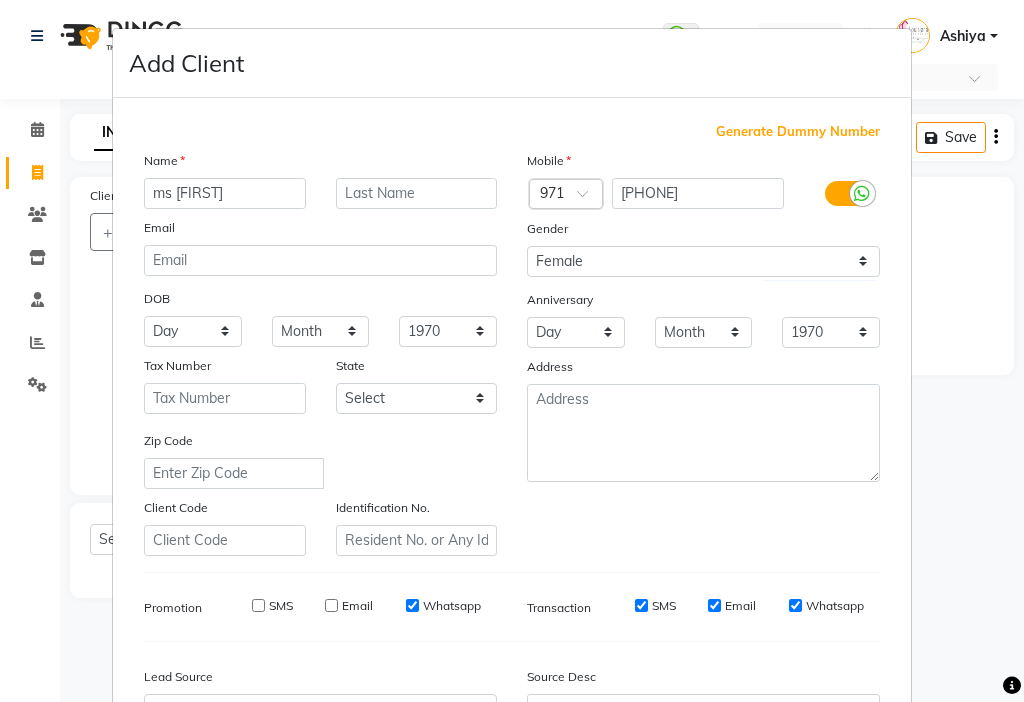 click on "SMS" at bounding box center (641, 605) 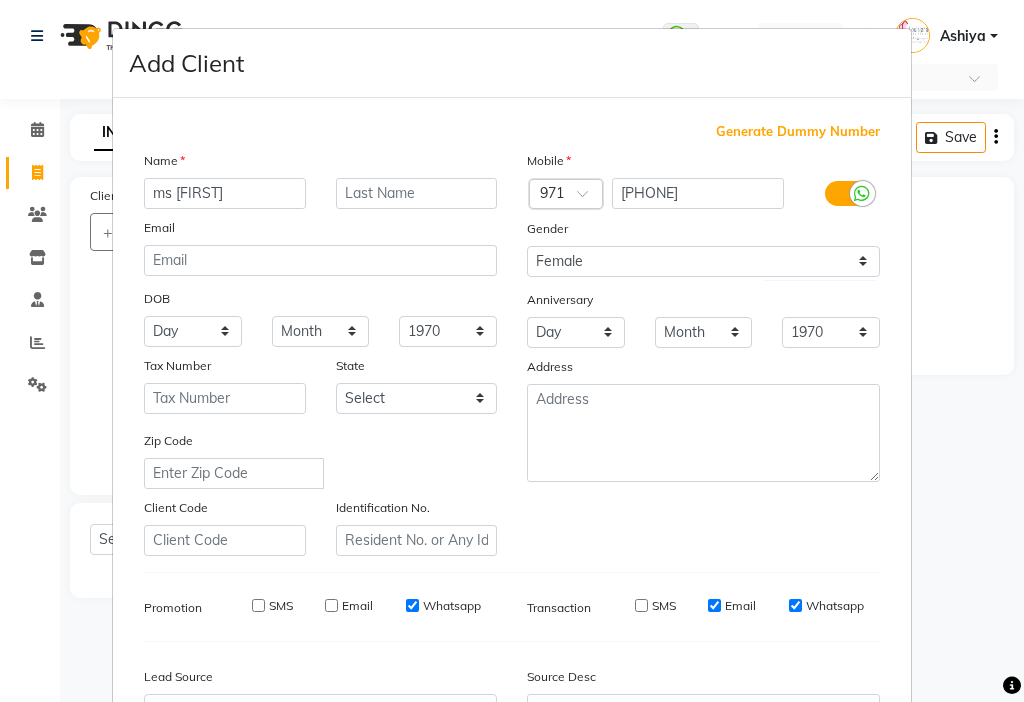 click on "Email" at bounding box center (714, 605) 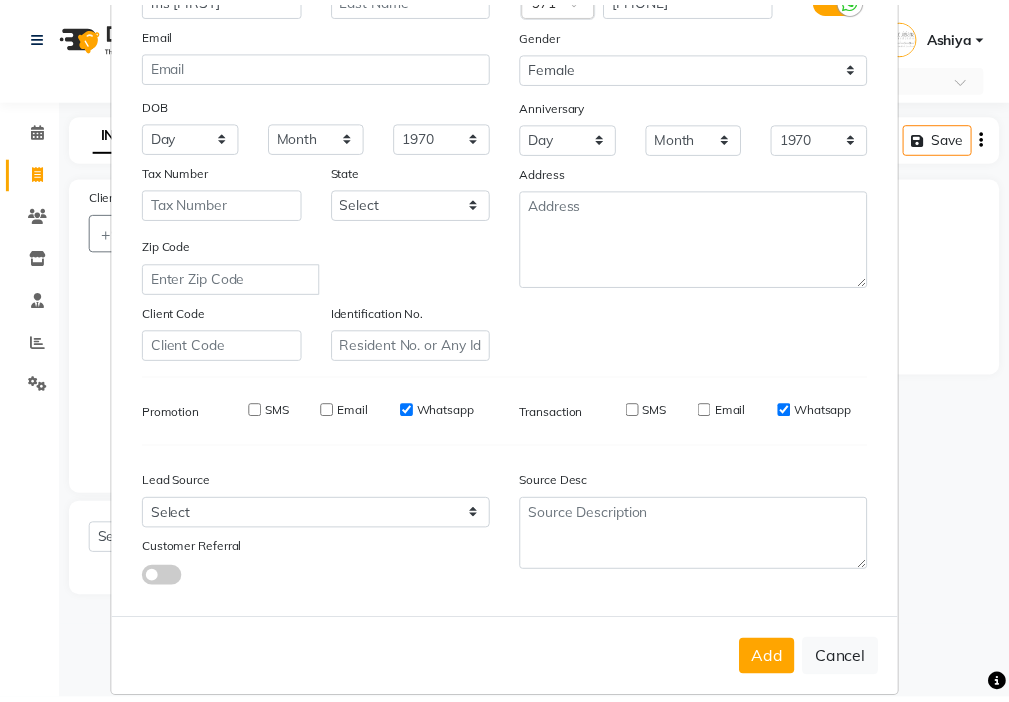 scroll, scrollTop: 221, scrollLeft: 0, axis: vertical 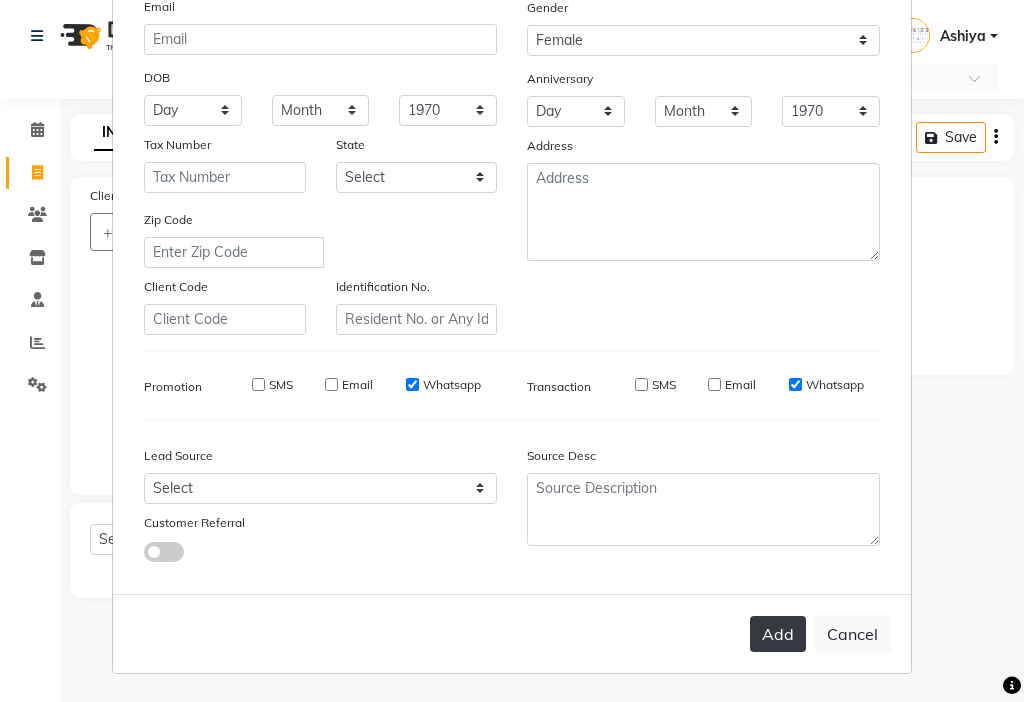 click on "Add" at bounding box center (778, 634) 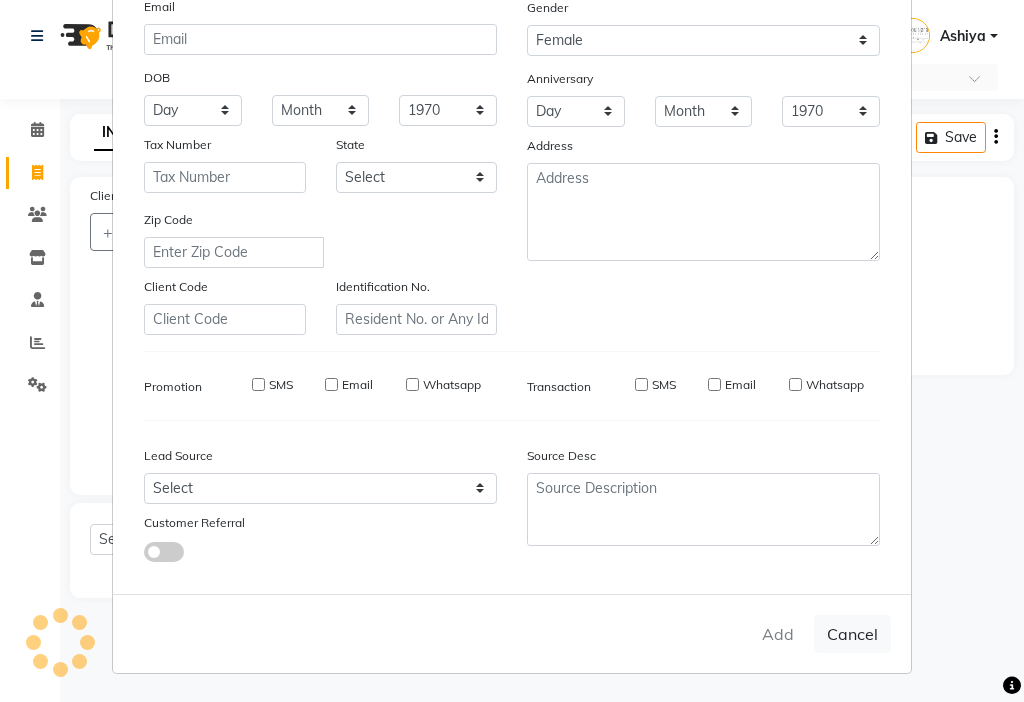 type 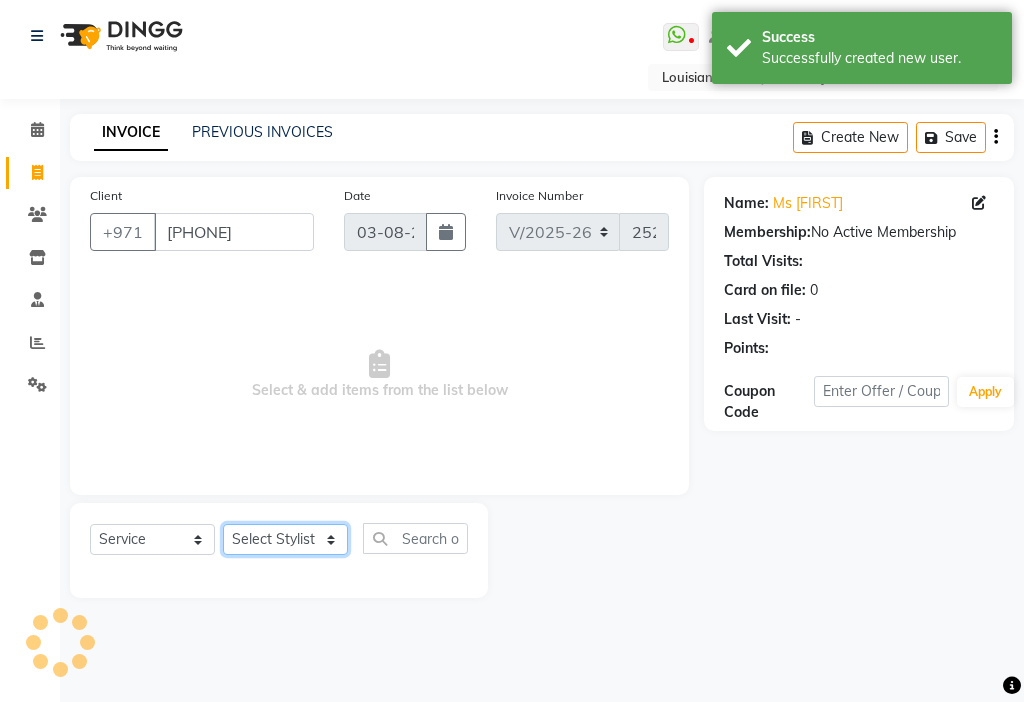 click on "Select Stylist [FIRST] [FIRST] [FIRST] [FIRST] Cashier [LAST] [LAST] [FIRST] [FIRST] [FIRST] [FIRST] [FIRST] [FIRST] [FIRST] [FIRST] [FIRST] [FIRST] [FIRST]" 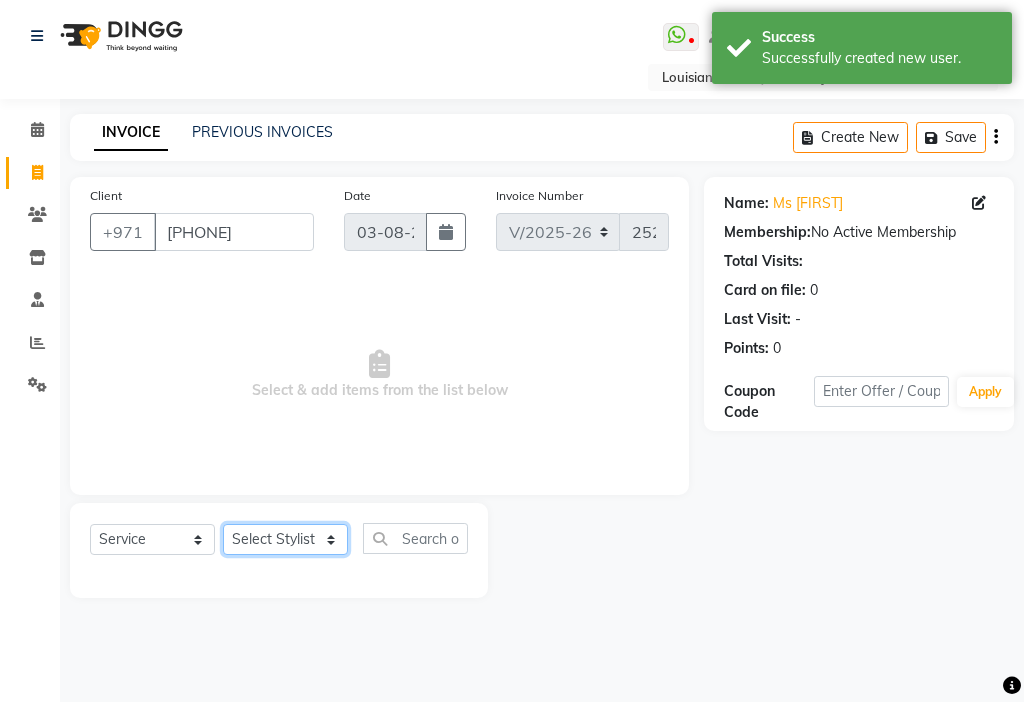 select on "48085" 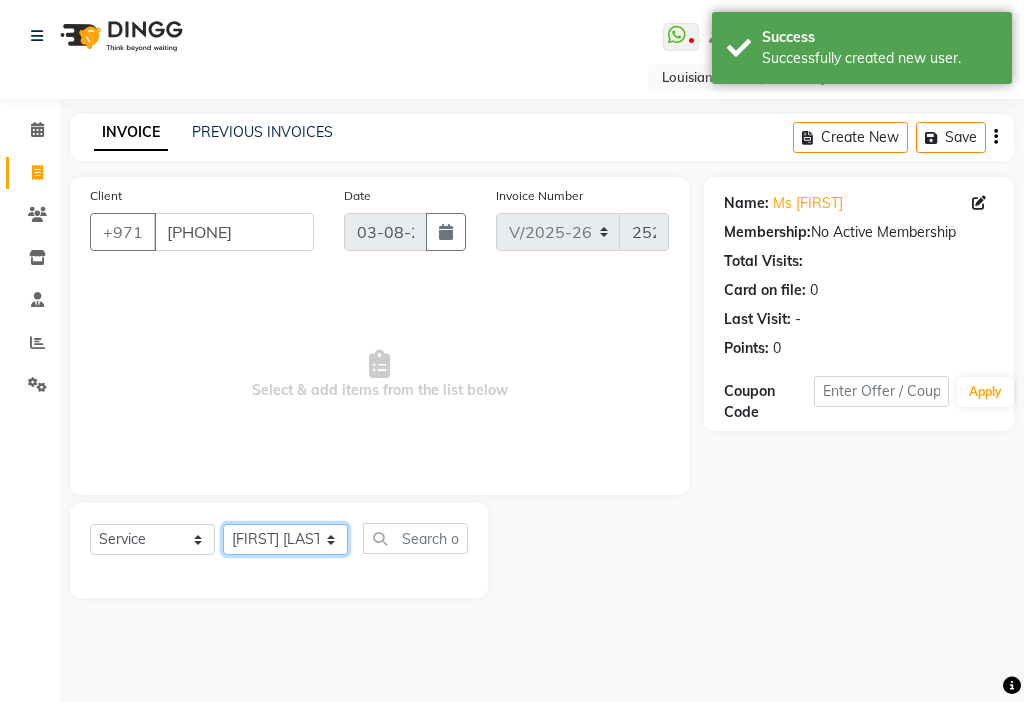 click on "Select Stylist [FIRST] [FIRST] [FIRST] [FIRST] Cashier [LAST] [LAST] [FIRST] [FIRST] [FIRST] [FIRST] [FIRST] [FIRST] [FIRST] [FIRST] [FIRST] [FIRST] [FIRST]" 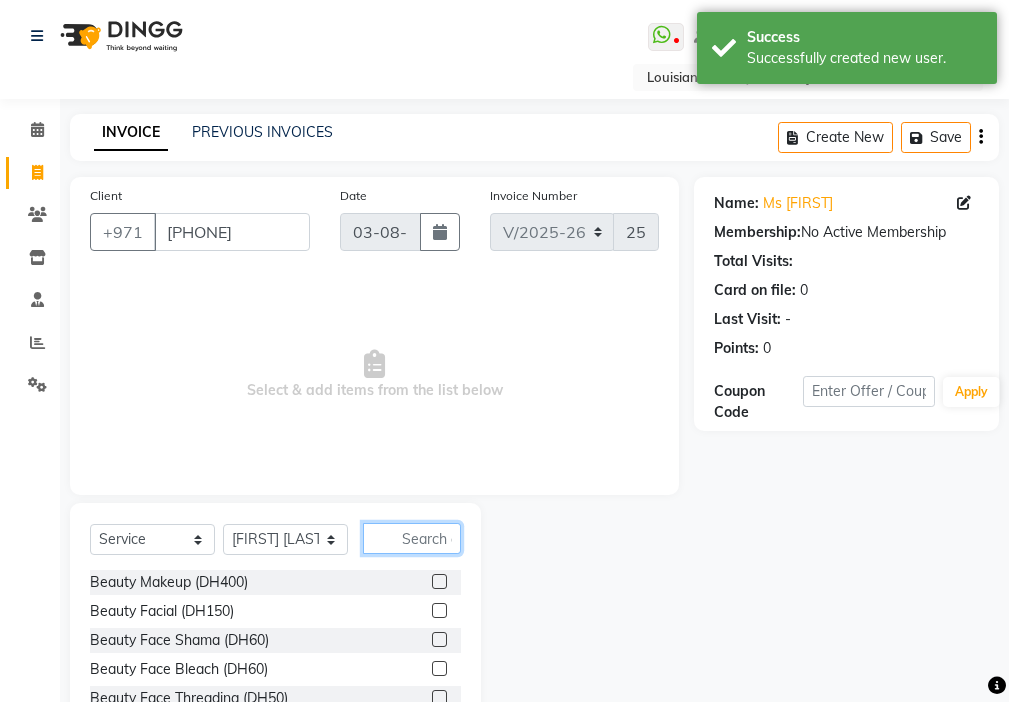 click 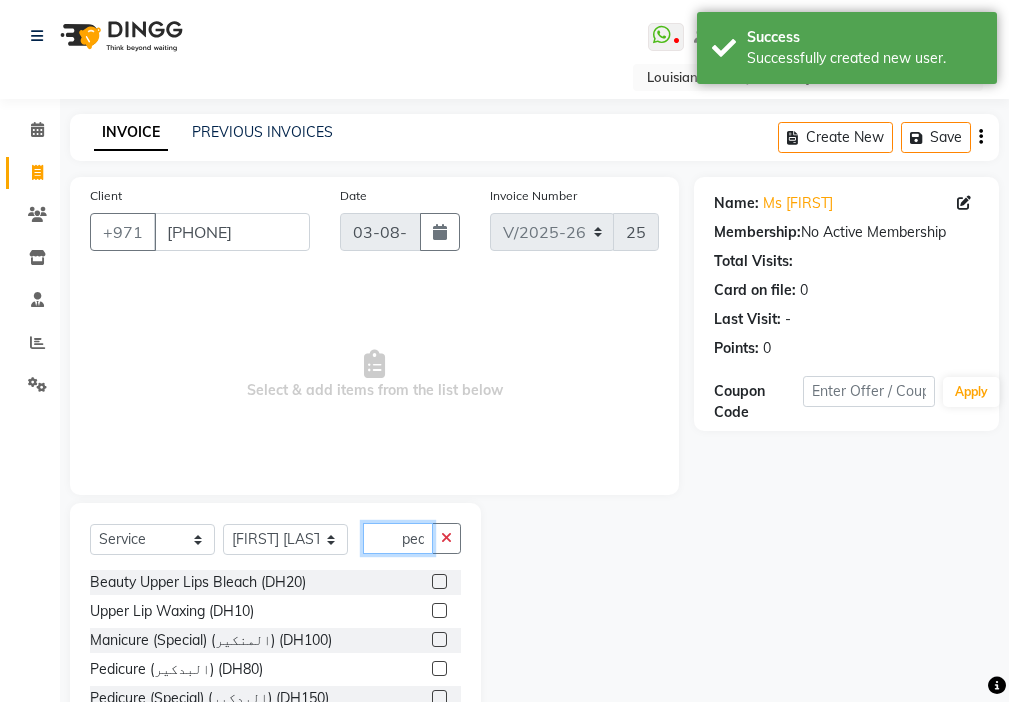 scroll, scrollTop: 0, scrollLeft: 4, axis: horizontal 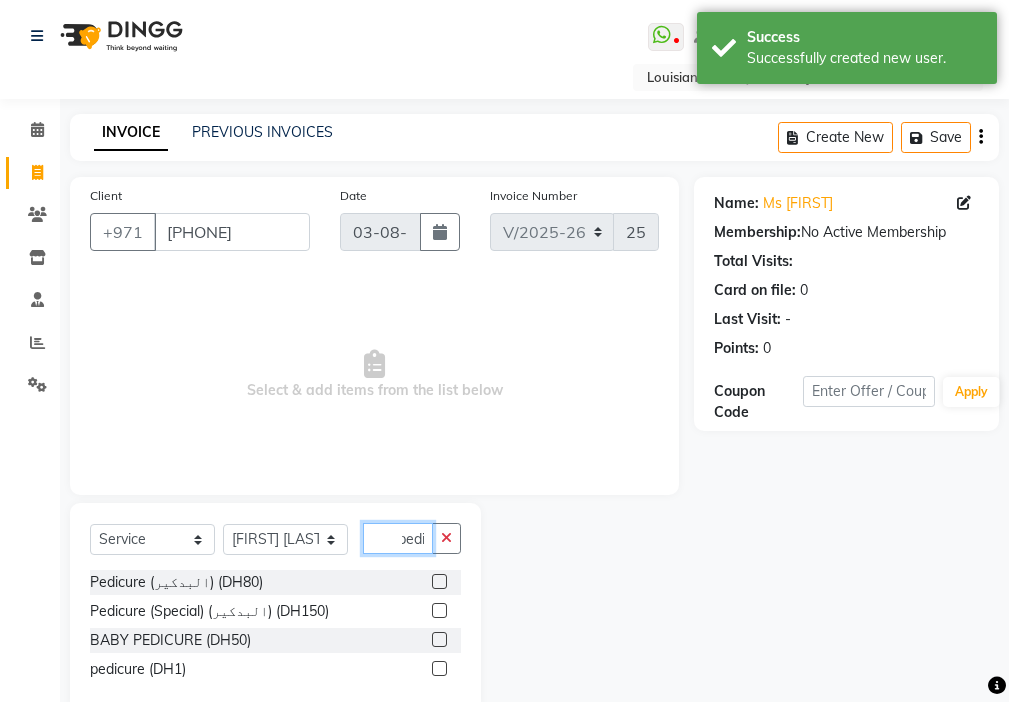 type on "pedi" 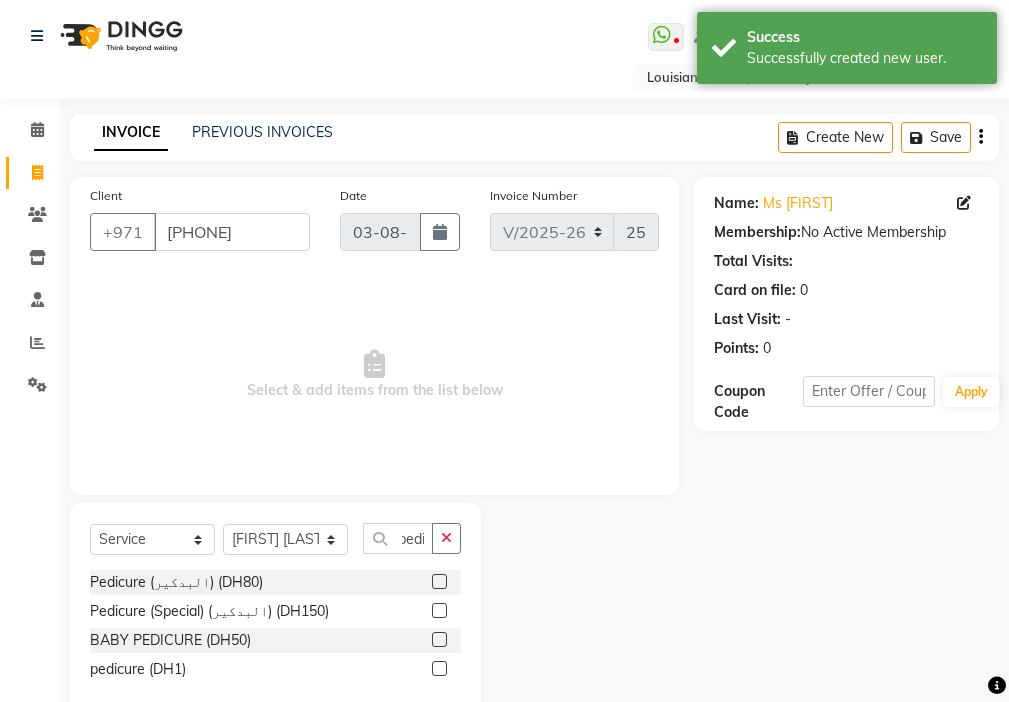 click 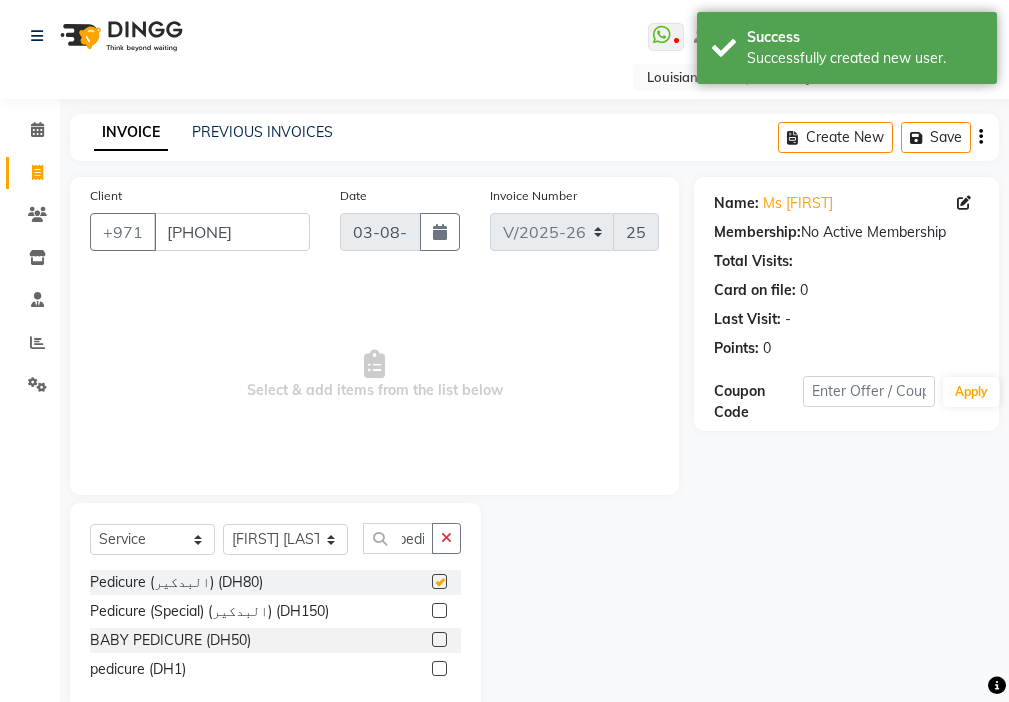 scroll, scrollTop: 0, scrollLeft: 0, axis: both 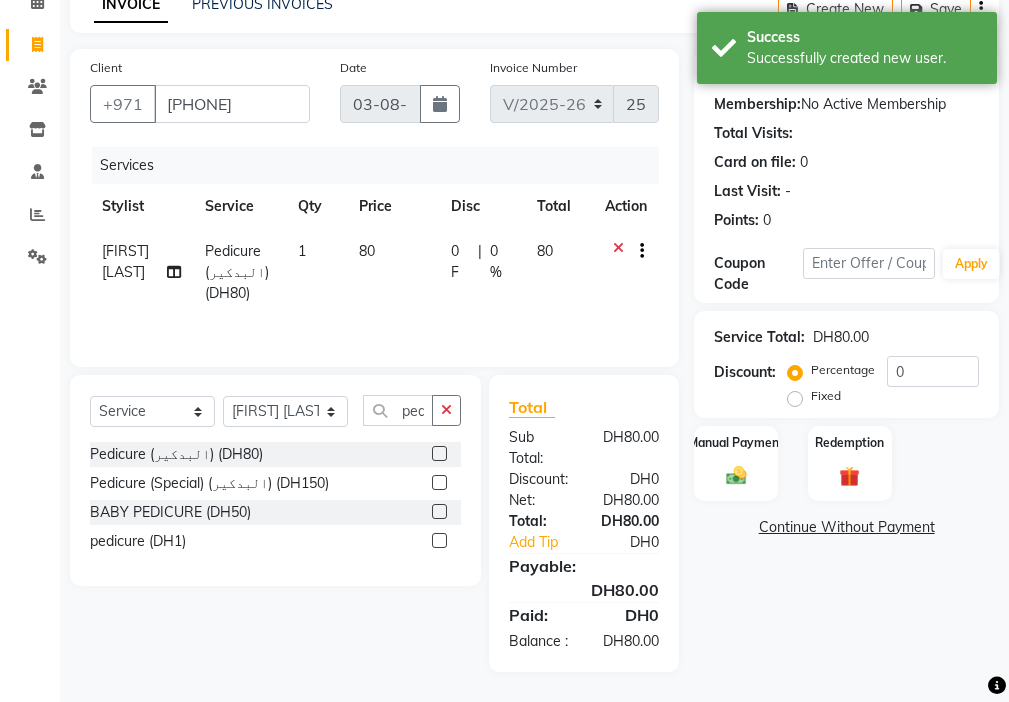 checkbox on "false" 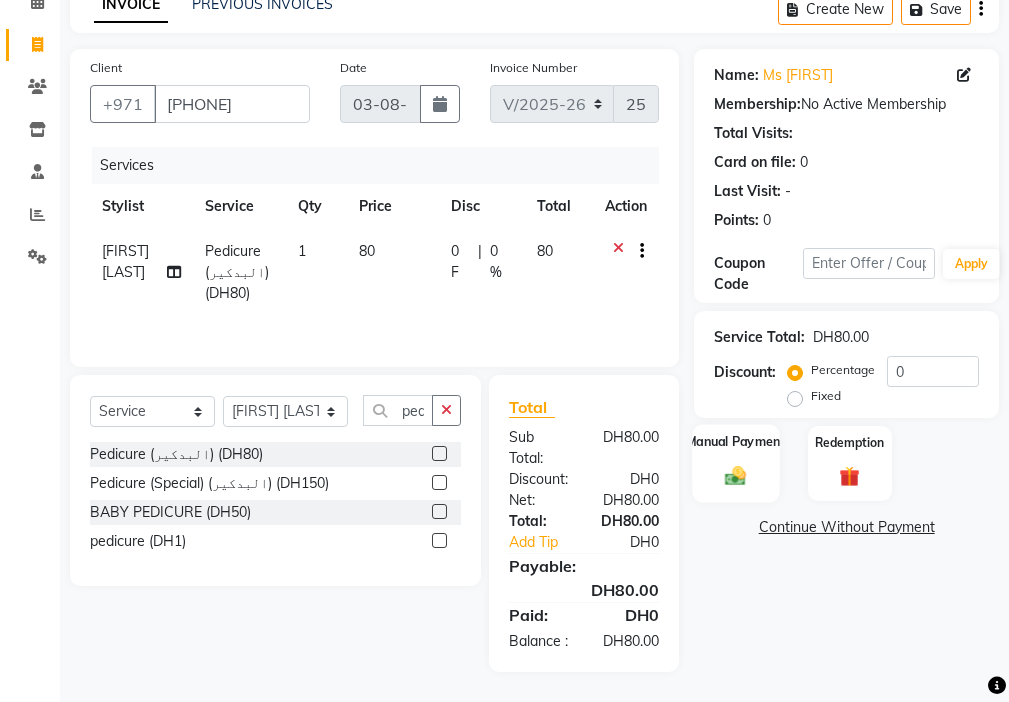 click 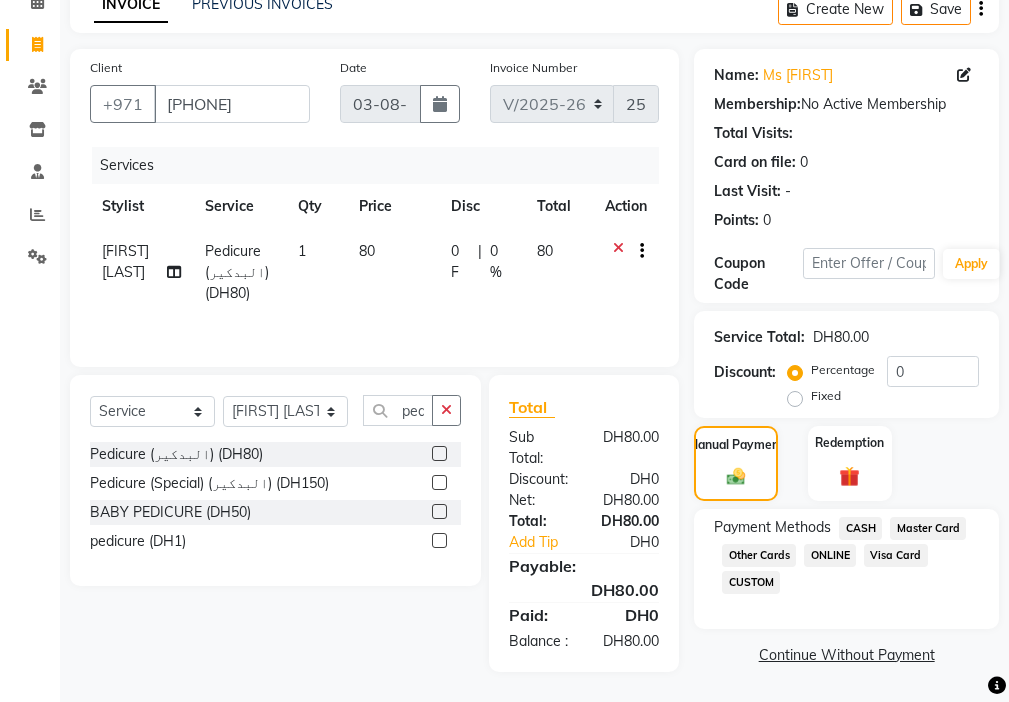 click on "Visa Card" 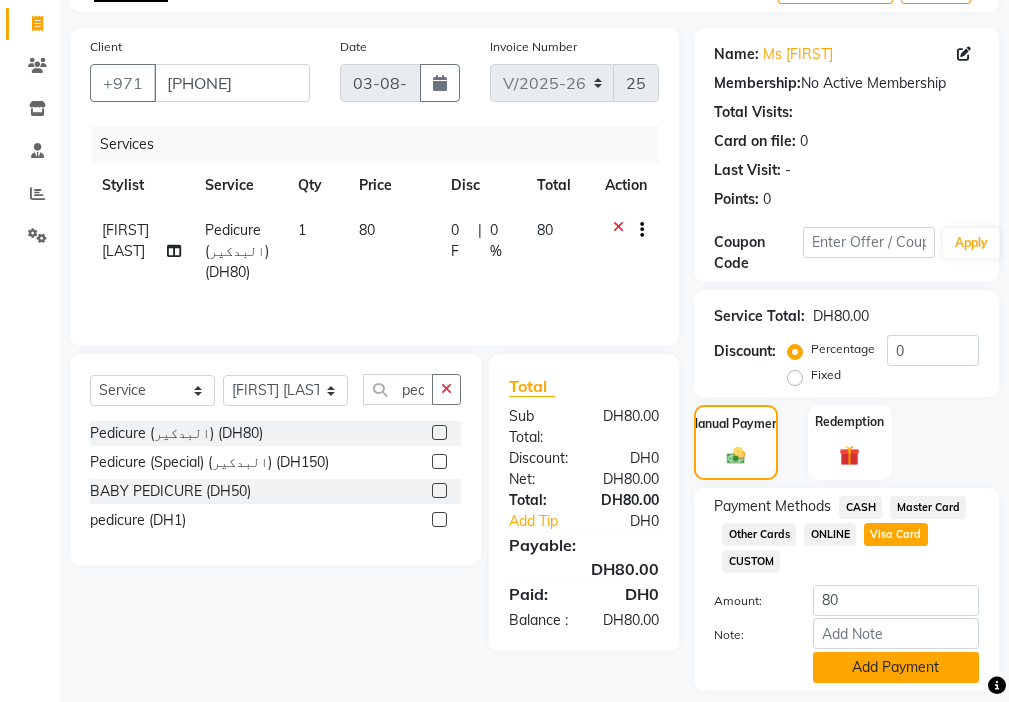 click on "Add Payment" 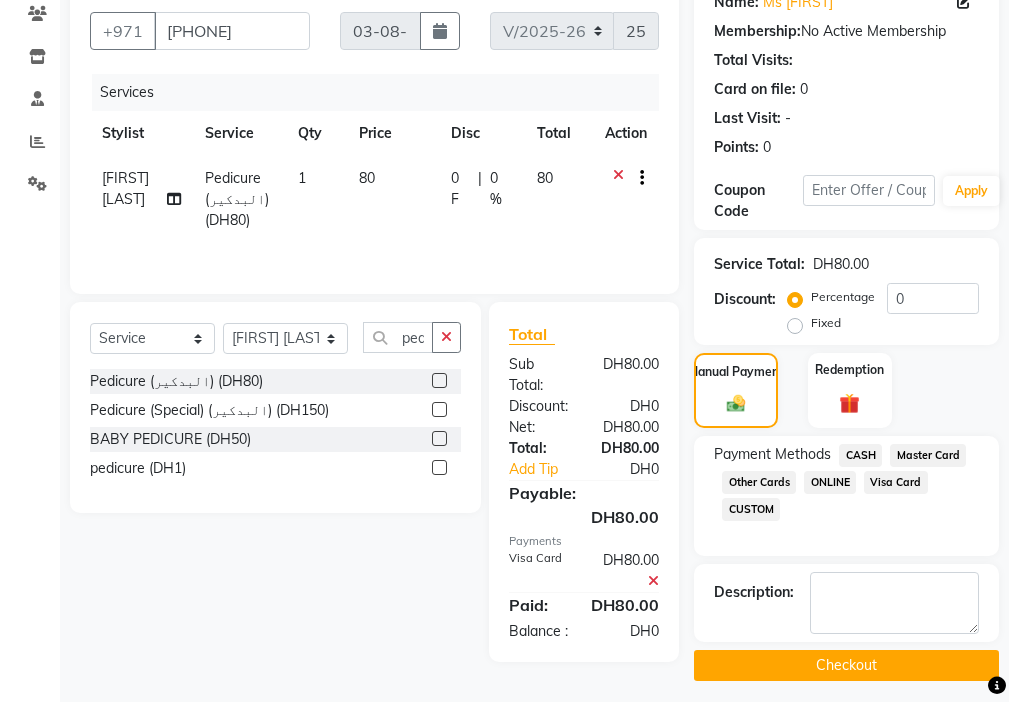 scroll, scrollTop: 212, scrollLeft: 0, axis: vertical 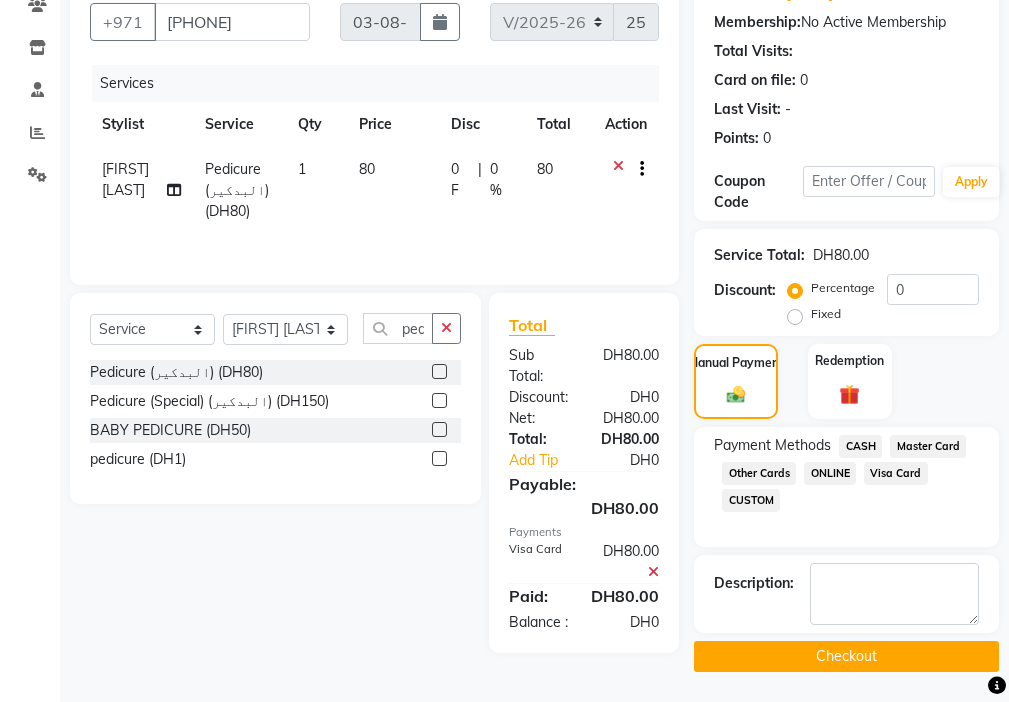 click on "Checkout" 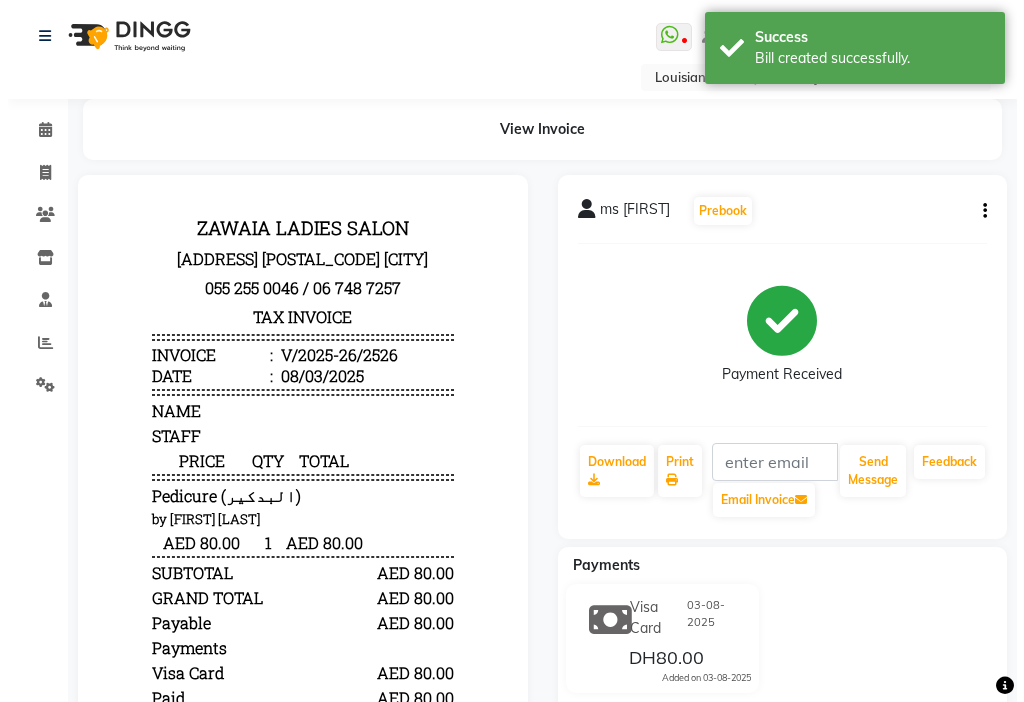 scroll, scrollTop: 0, scrollLeft: 0, axis: both 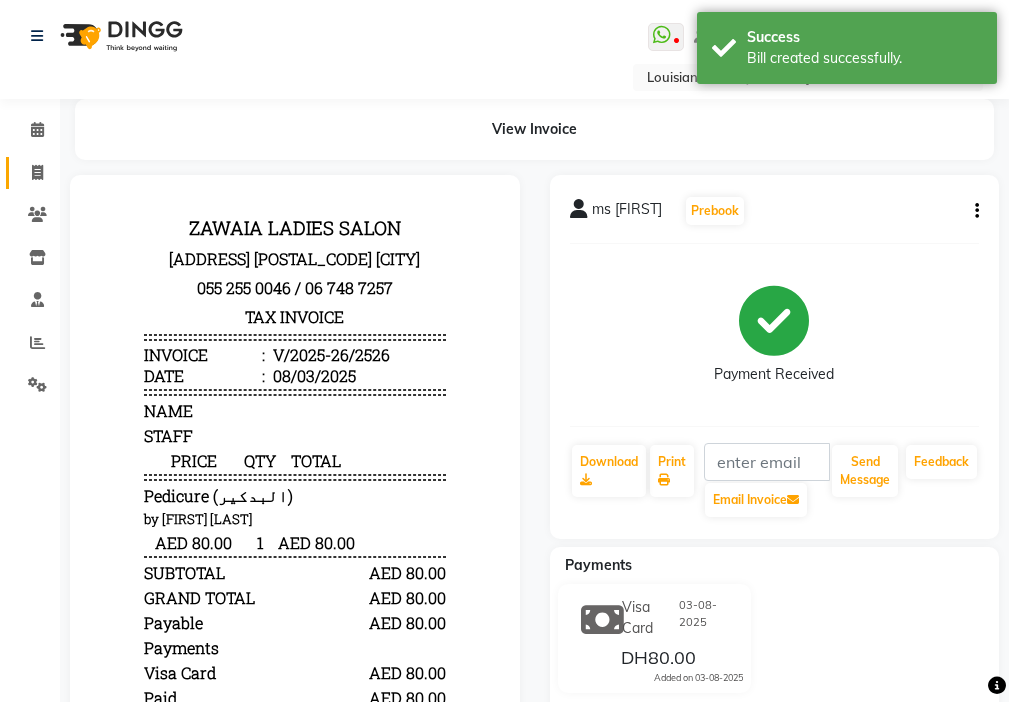 click 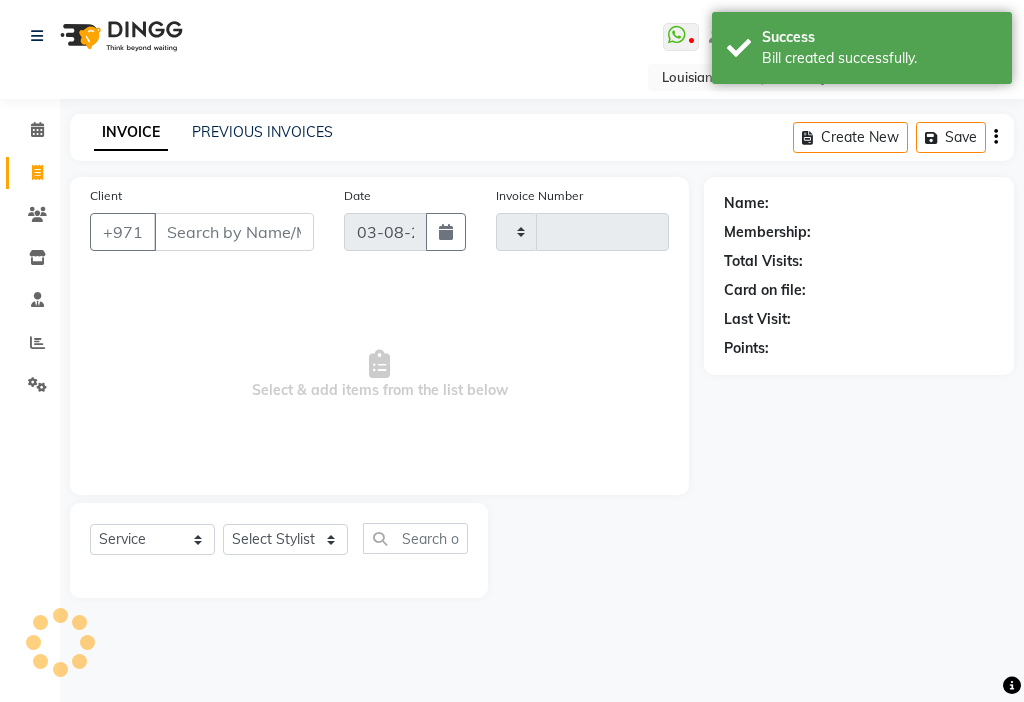 type on "2527" 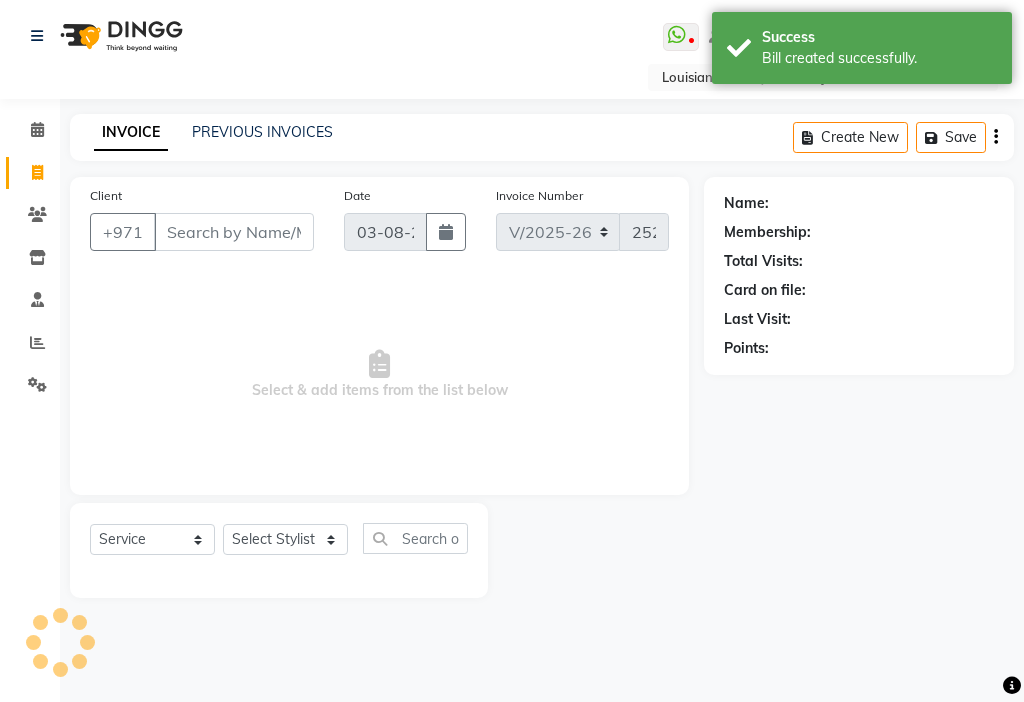 click on "Client" at bounding box center [234, 232] 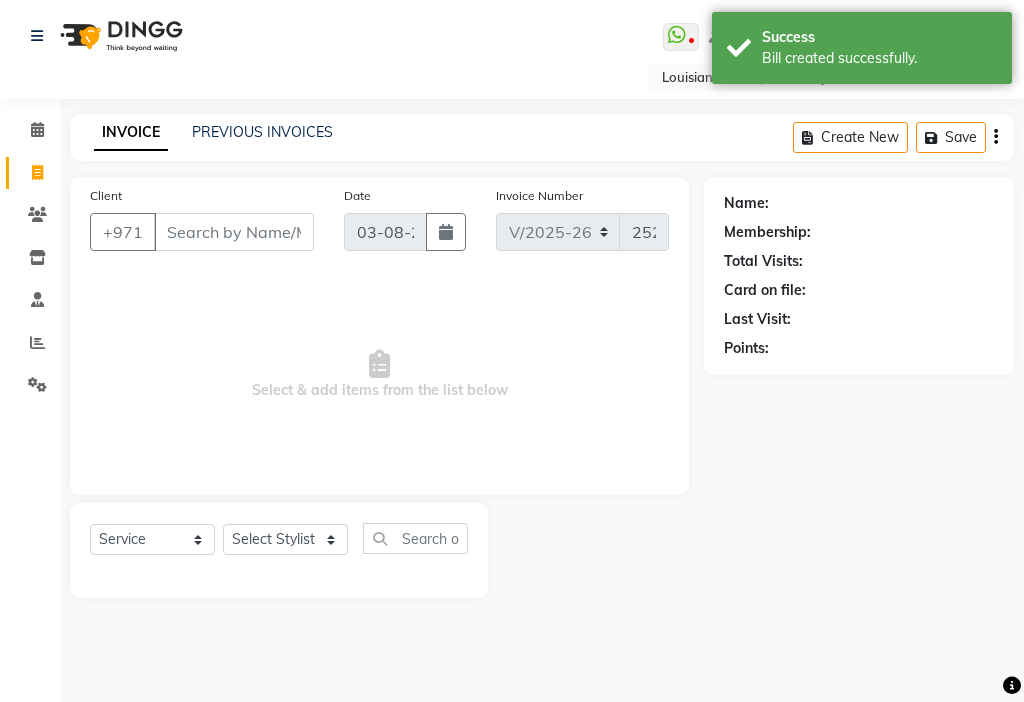 click on "Client" at bounding box center (234, 232) 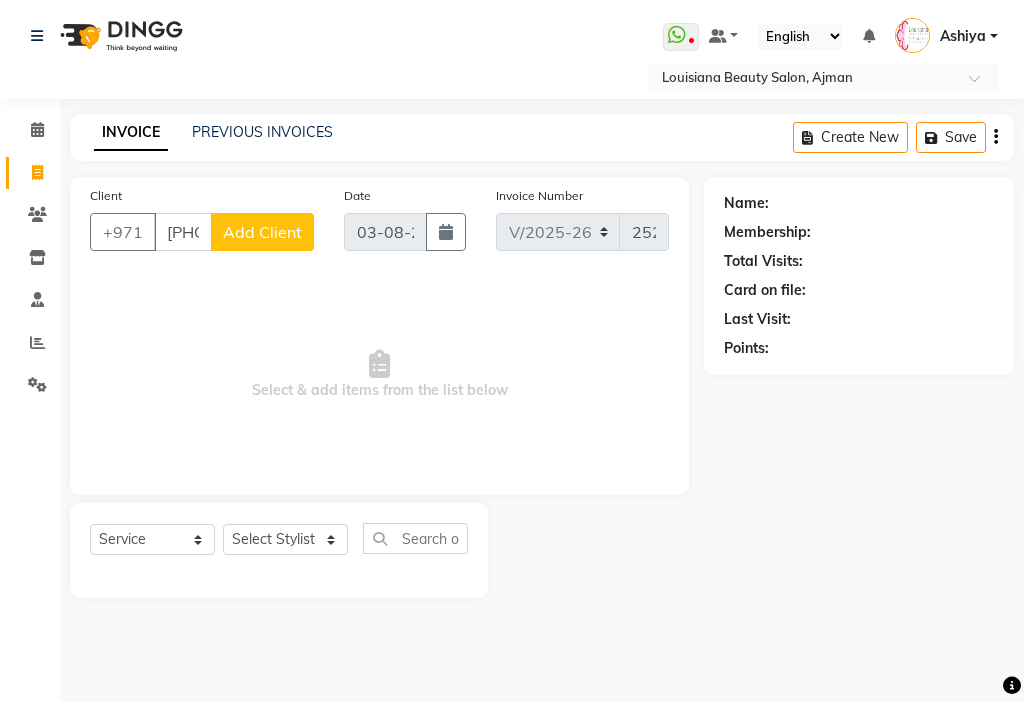 click on "[PHONE]" at bounding box center [183, 232] 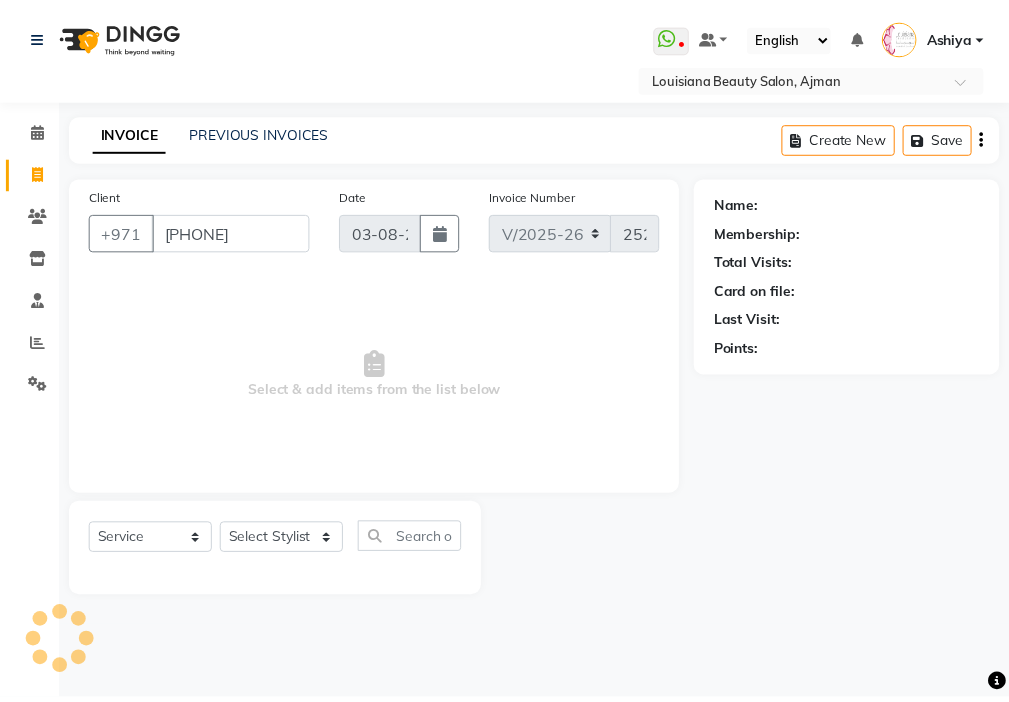 scroll, scrollTop: 0, scrollLeft: 0, axis: both 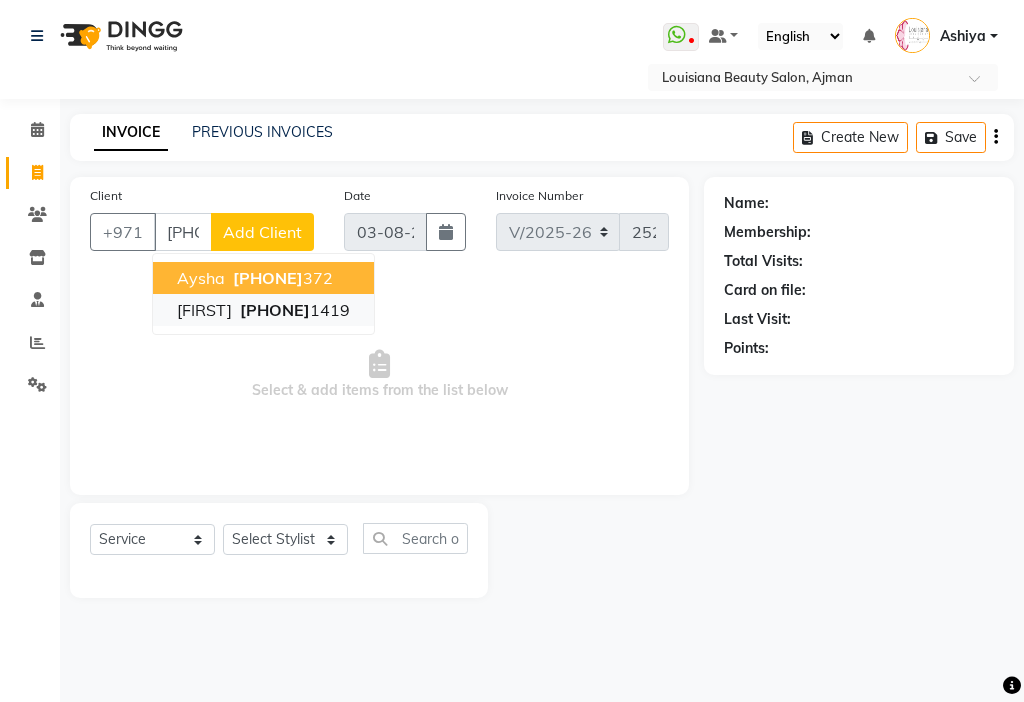 click on "[PHONE]" at bounding box center [293, 310] 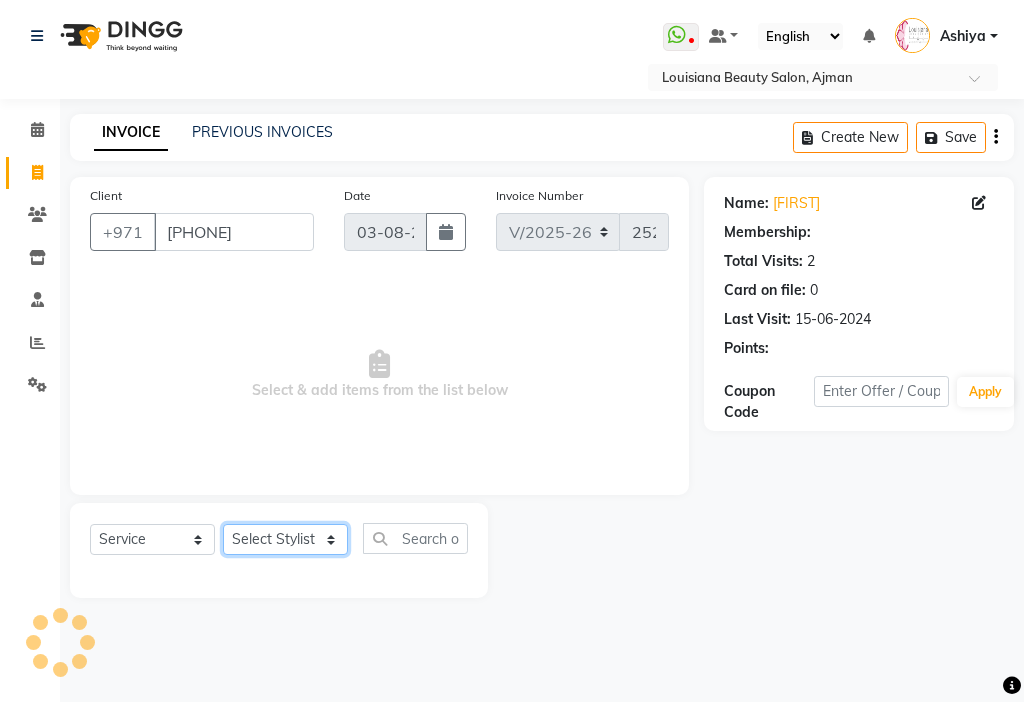 click on "Select Stylist [FIRST] [FIRST] [FIRST] [FIRST] Cashier [LAST] [LAST] [FIRST] [FIRST] [FIRST] [FIRST] [FIRST] [FIRST] [FIRST] [FIRST] [FIRST] [FIRST] [FIRST]" 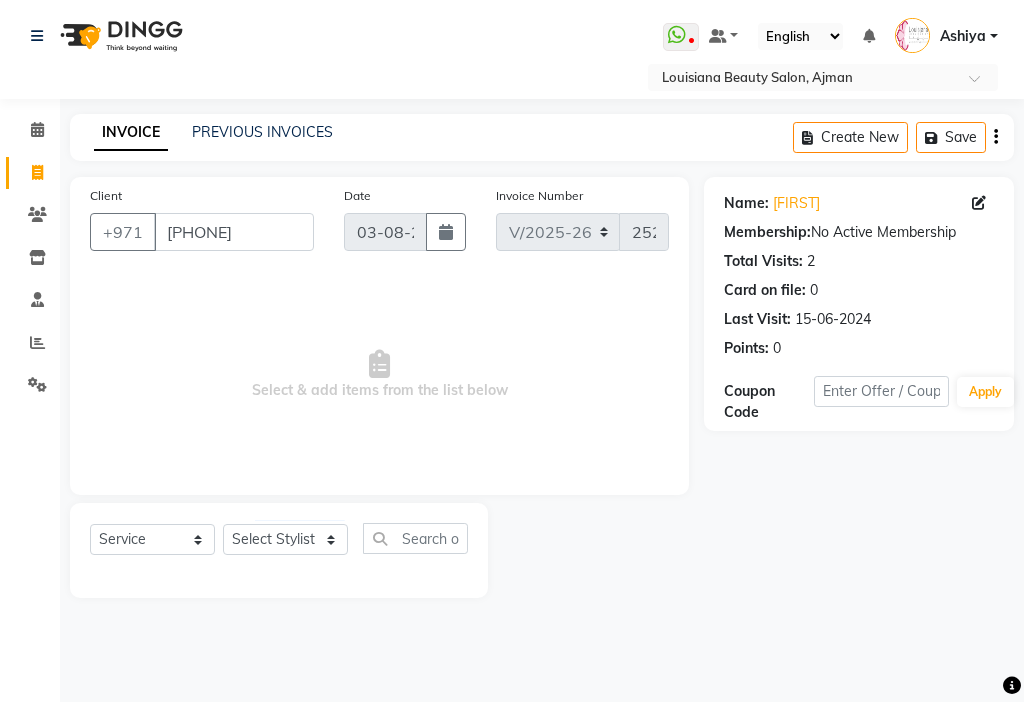 click on "Select & add items from the list below" at bounding box center (379, 375) 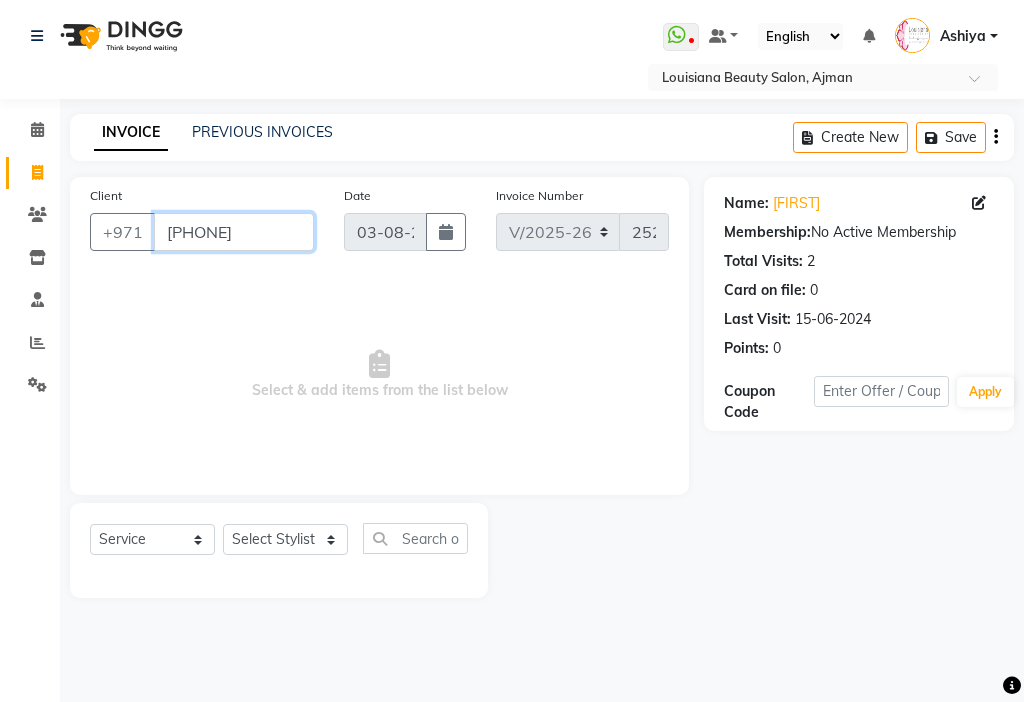 click on "[PHONE]" at bounding box center [234, 232] 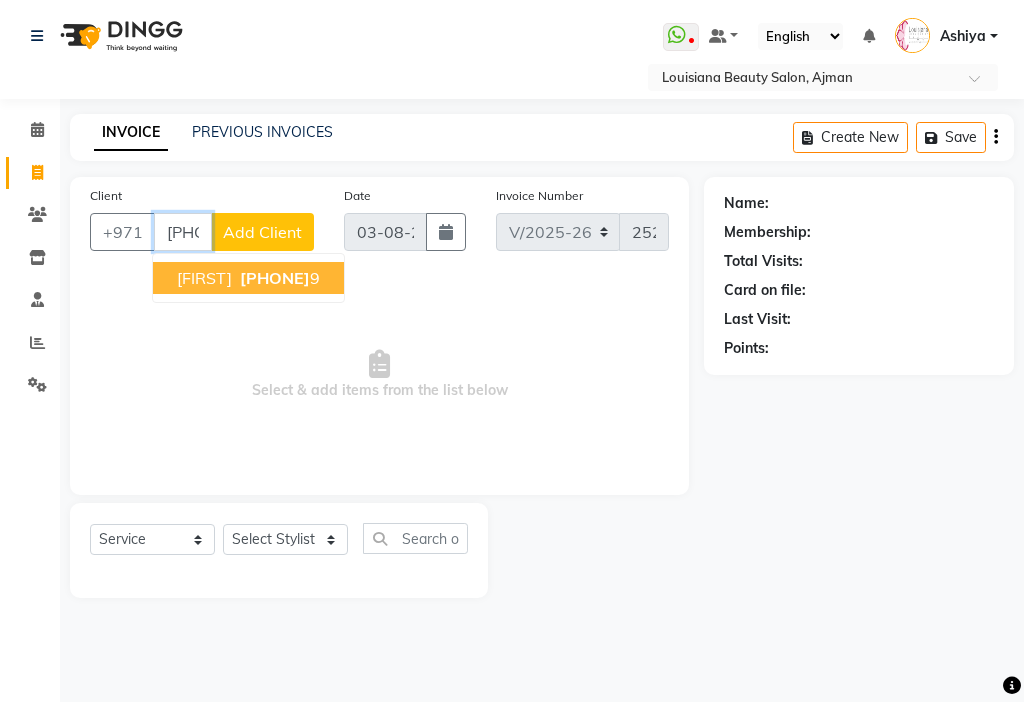 click on "[PHONE]" at bounding box center [275, 278] 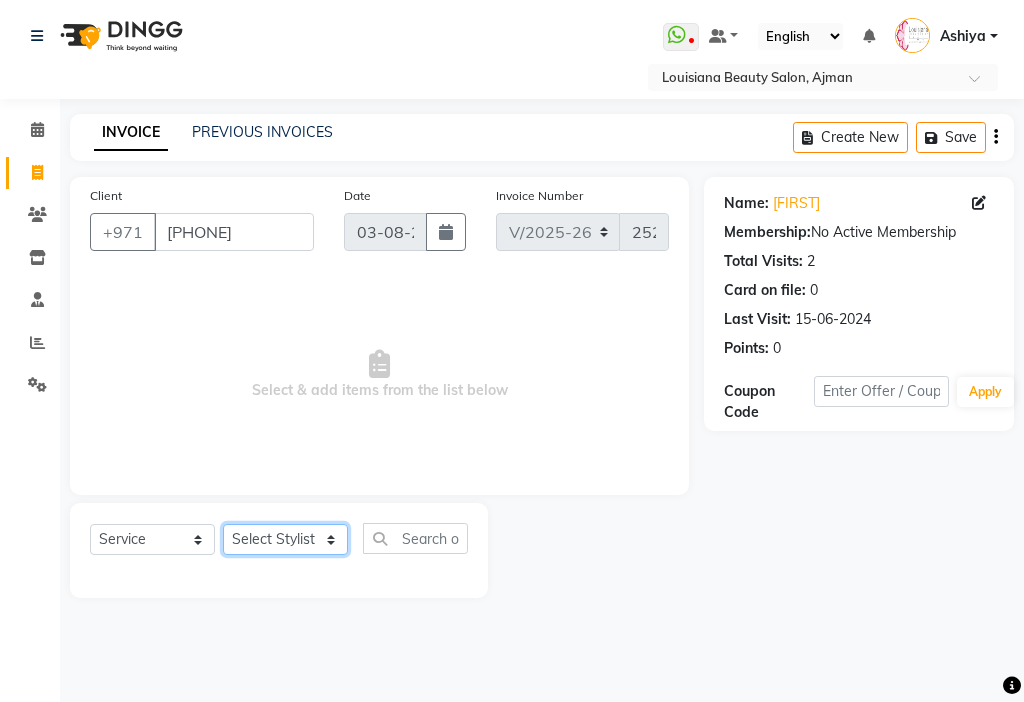 click on "Select Stylist [FIRST] [FIRST] [FIRST] [FIRST] Cashier [LAST] [LAST] [FIRST] [FIRST] [FIRST] [FIRST] [FIRST] [FIRST] [FIRST] [FIRST] [FIRST] [FIRST] [FIRST]" 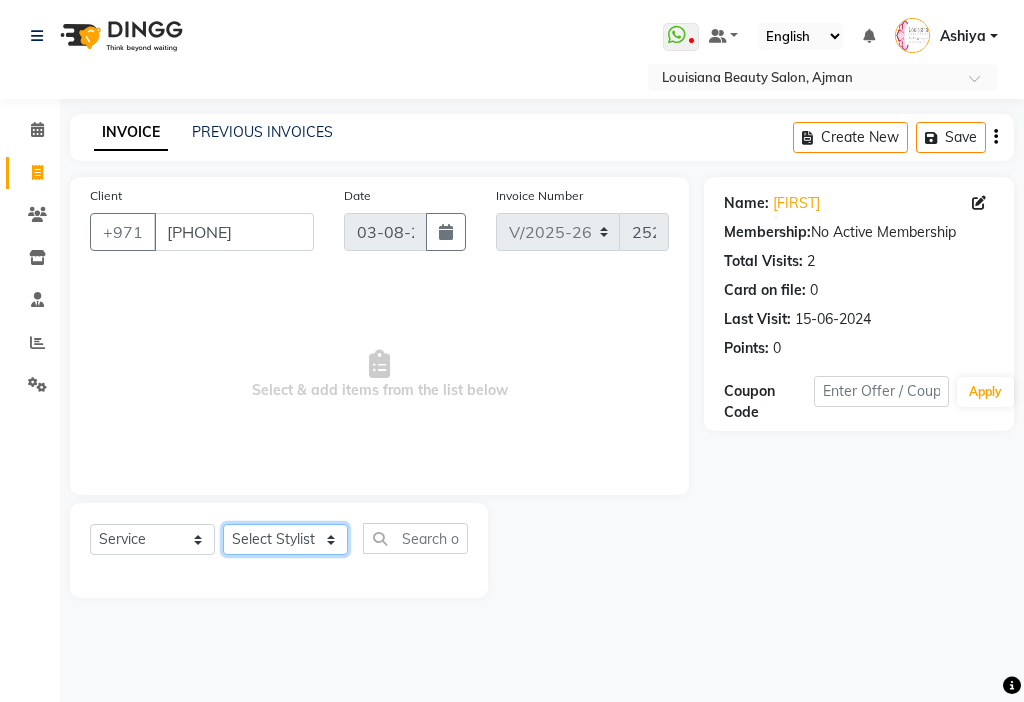 select on "33912" 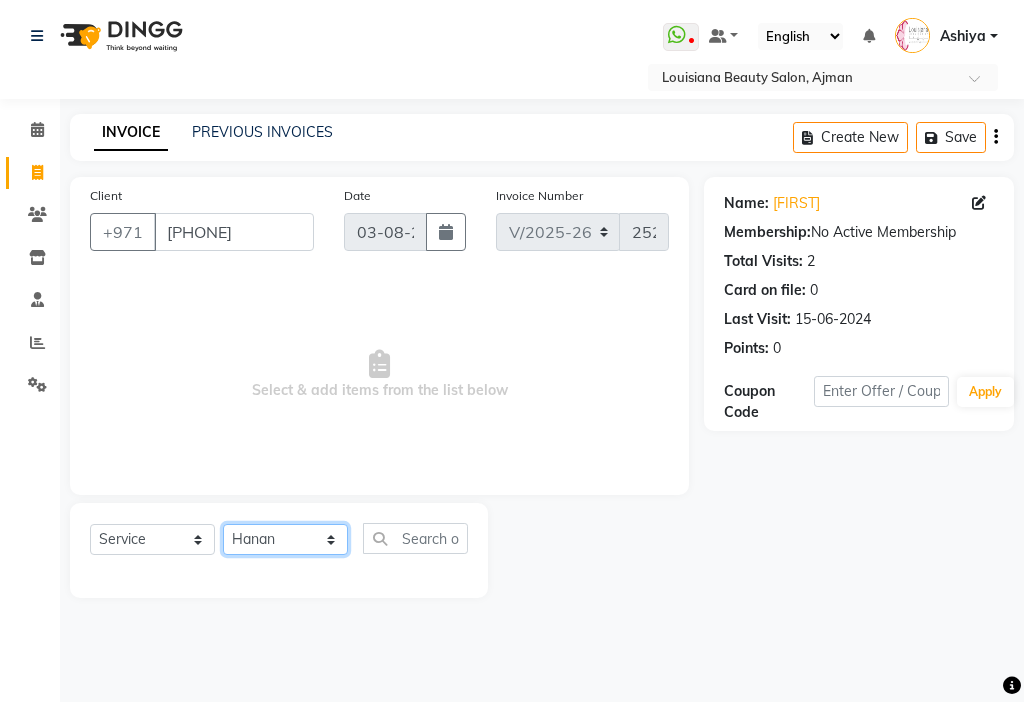 click on "Select Stylist [FIRST] [FIRST] [FIRST] [FIRST] Cashier [LAST] [LAST] [FIRST] [FIRST] [FIRST] [FIRST] [FIRST] [FIRST] [FIRST] [FIRST] [FIRST] [FIRST] [FIRST]" 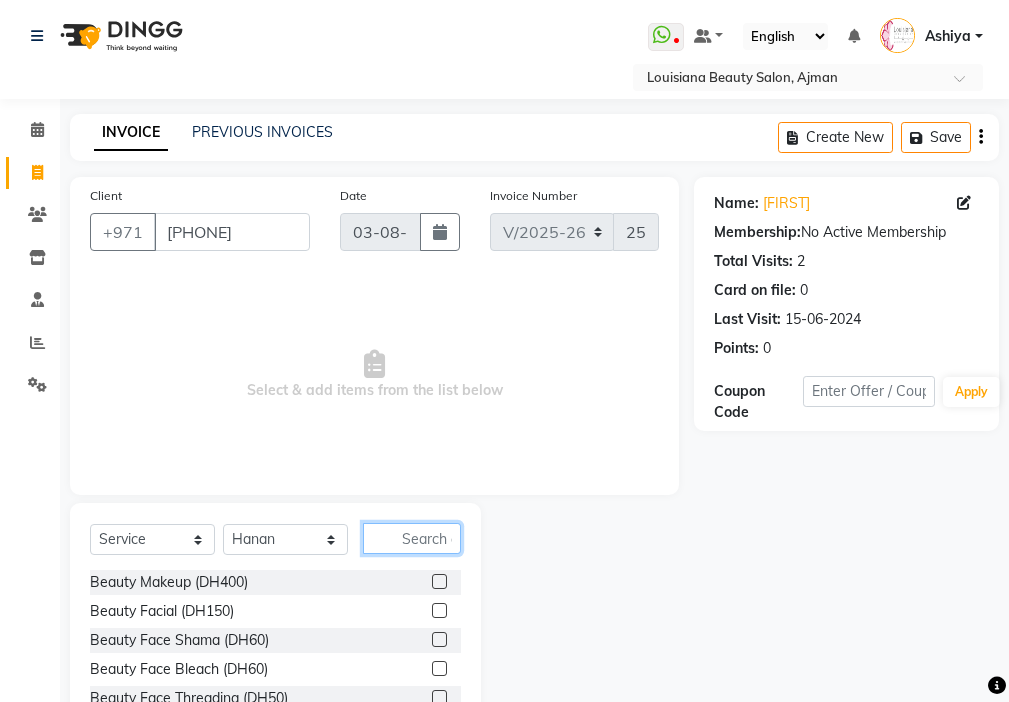 click 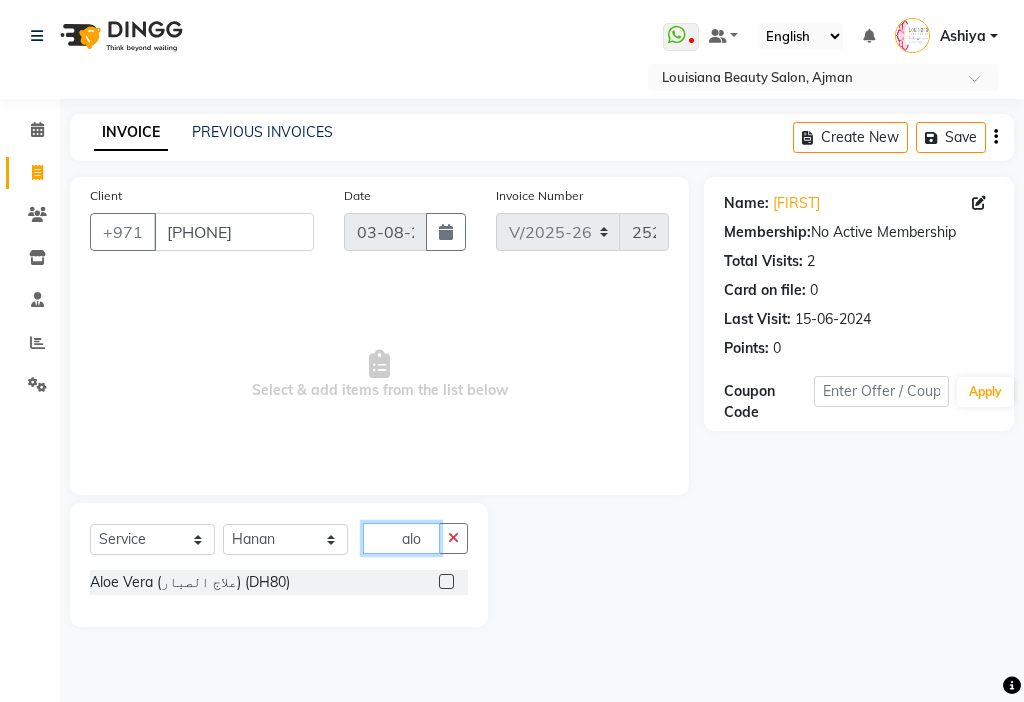 type on "alo" 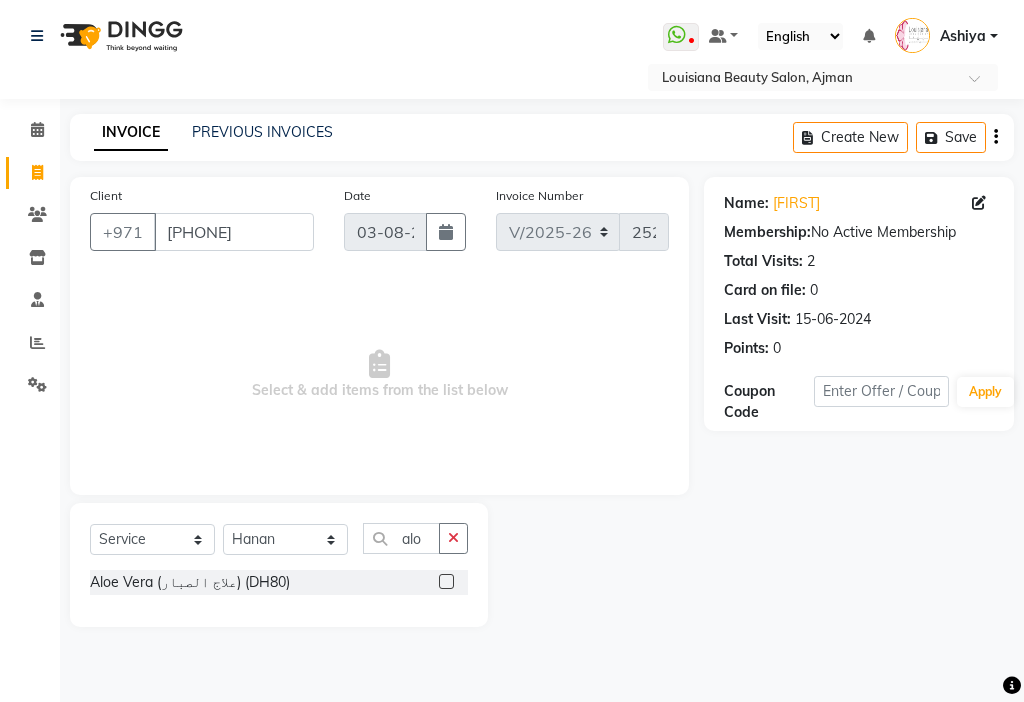 click 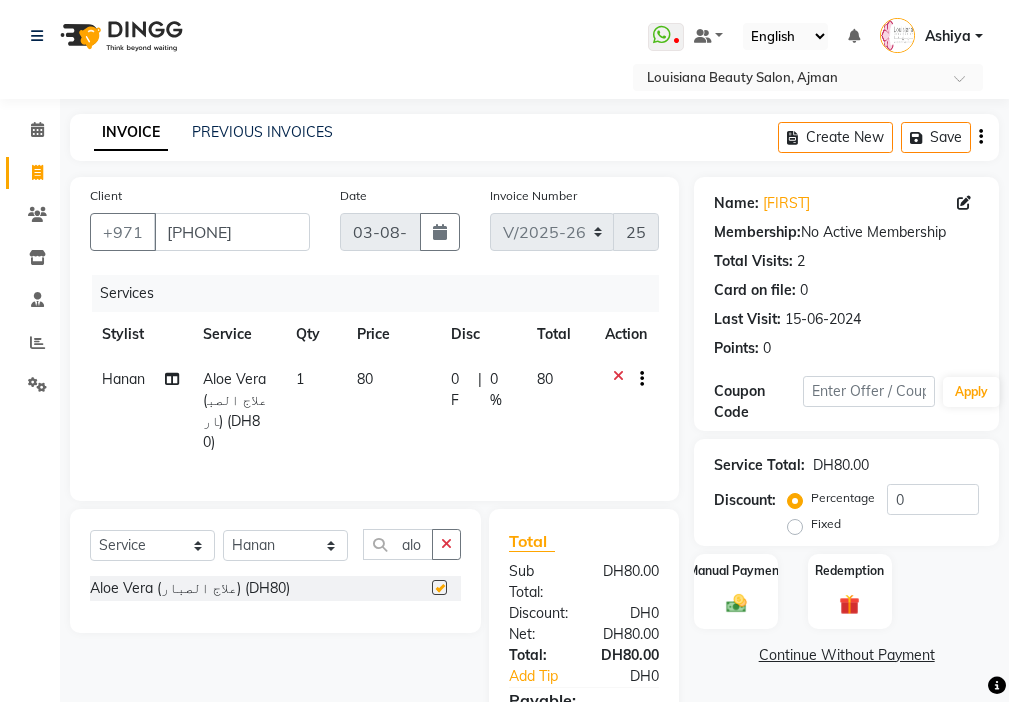 checkbox on "false" 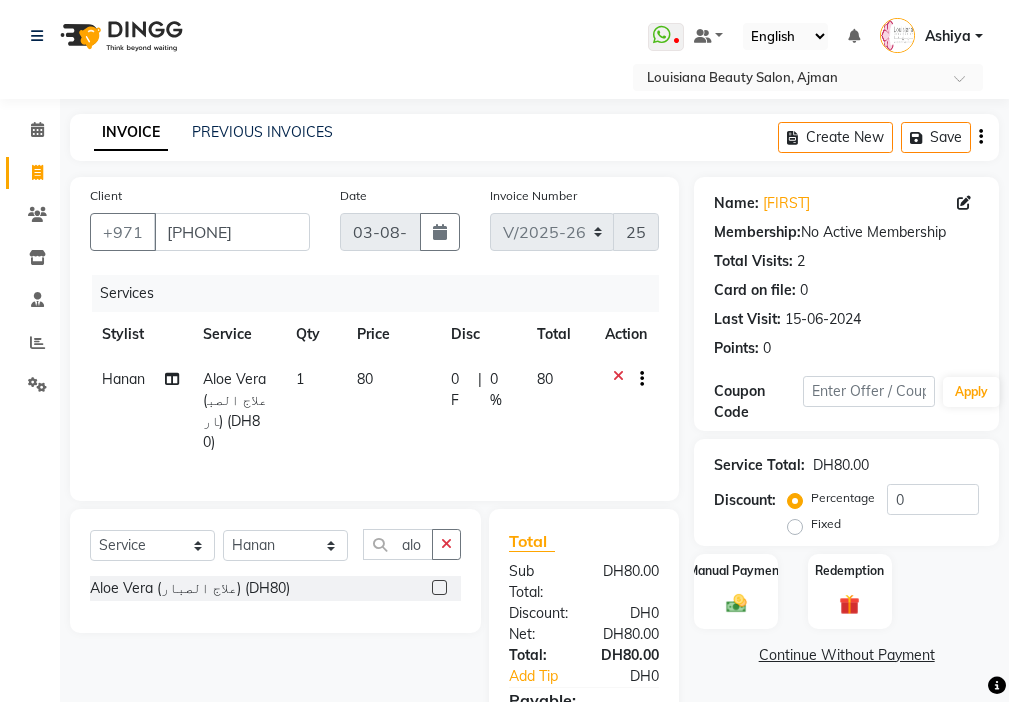 click on "1" 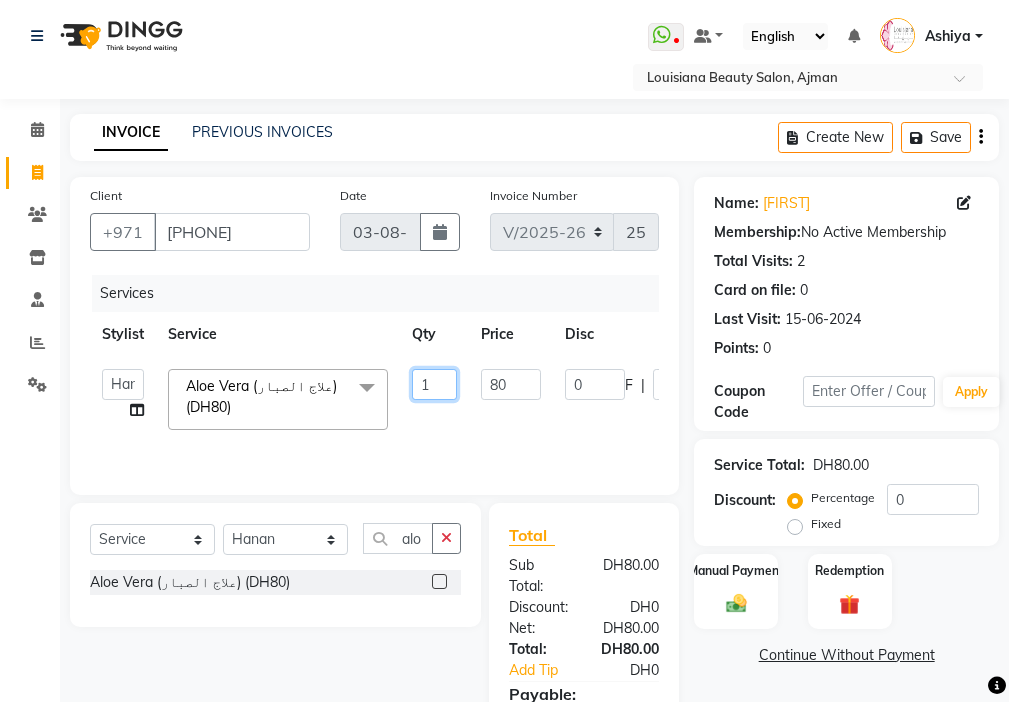 click on "1" 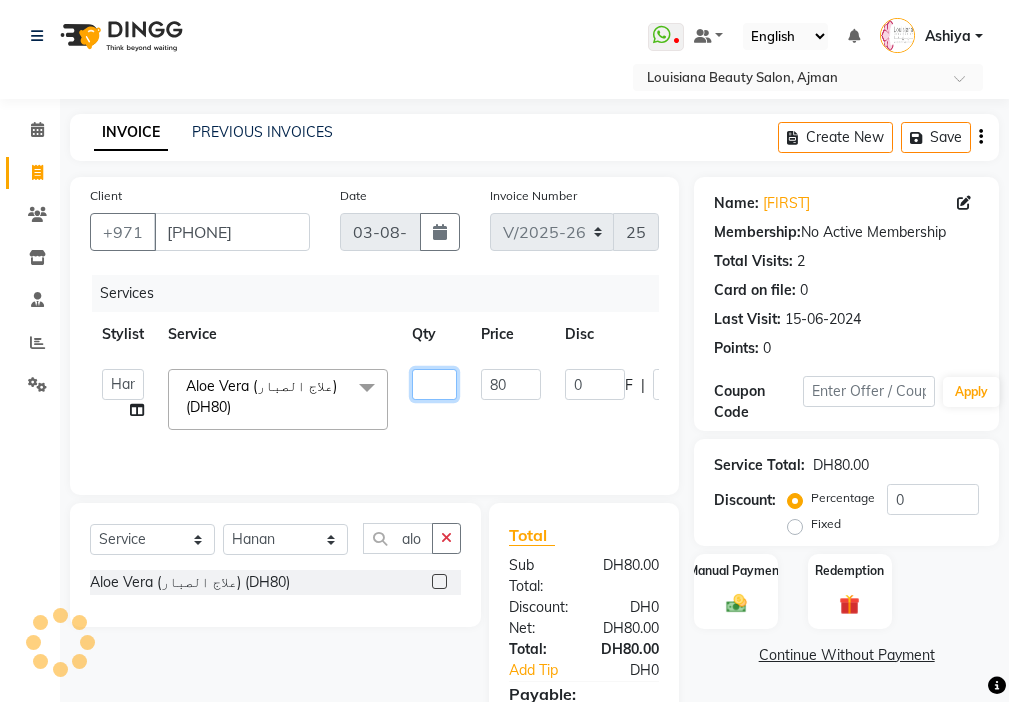 type on "4" 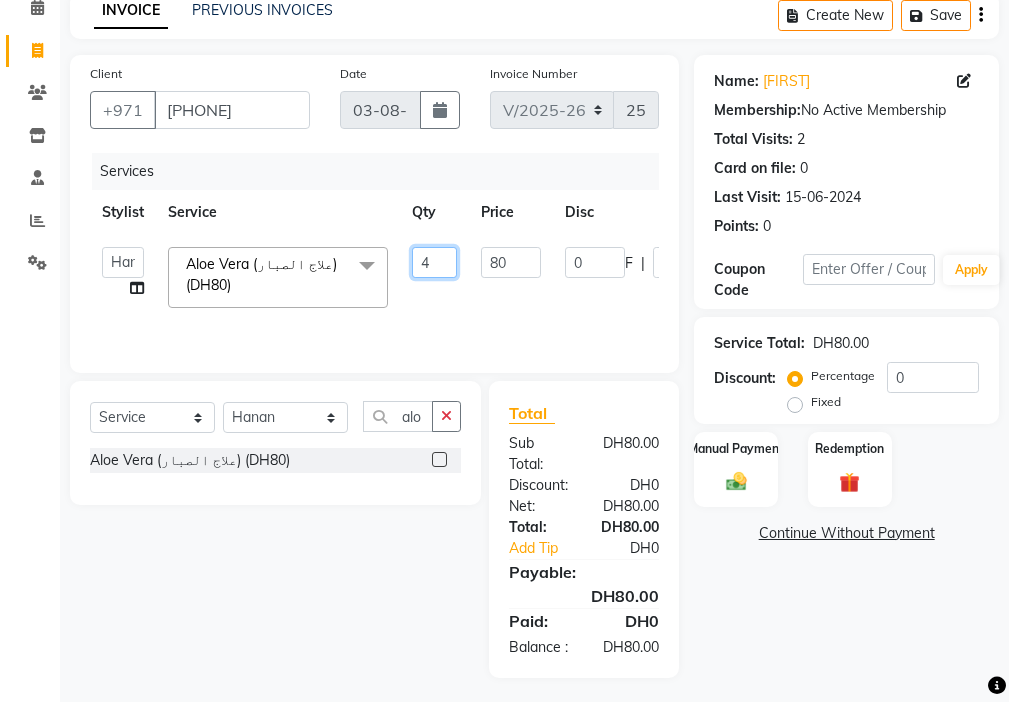 scroll, scrollTop: 149, scrollLeft: 0, axis: vertical 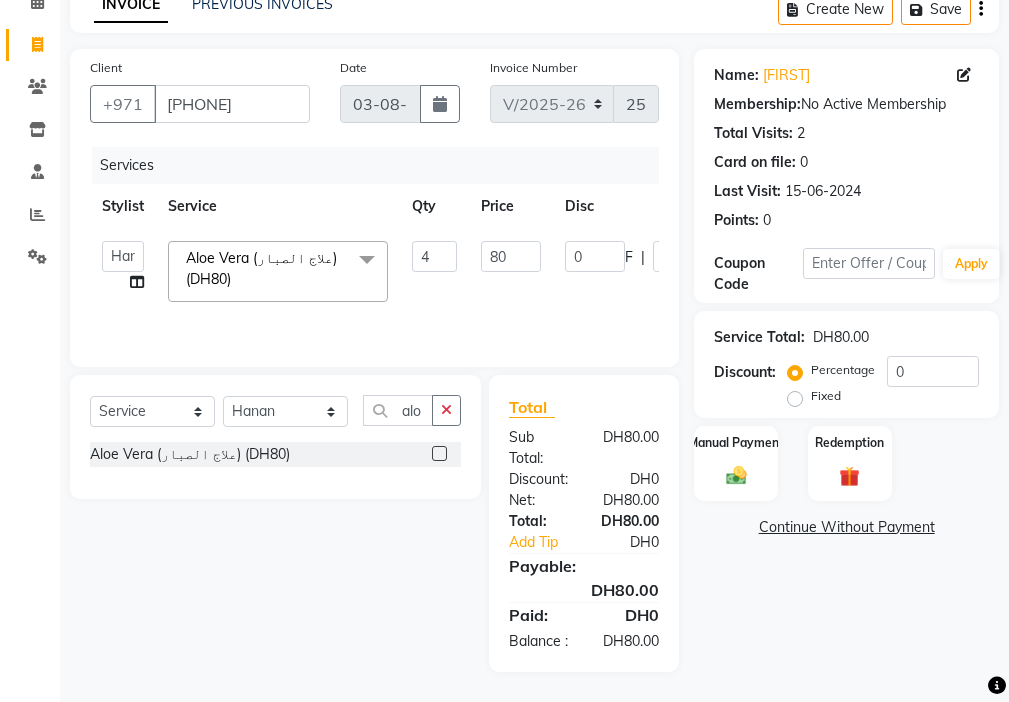 click on "Name: [FIRST] Membership: No Active Membership Total Visits: 2 Card on file: 0 Last Visit: 15-06-2024 Points: 0 Coupon Code Apply Service Total: DH80.00 Discount: Percentage Fixed 0 Manual Payment Redemption Continue Without Payment" 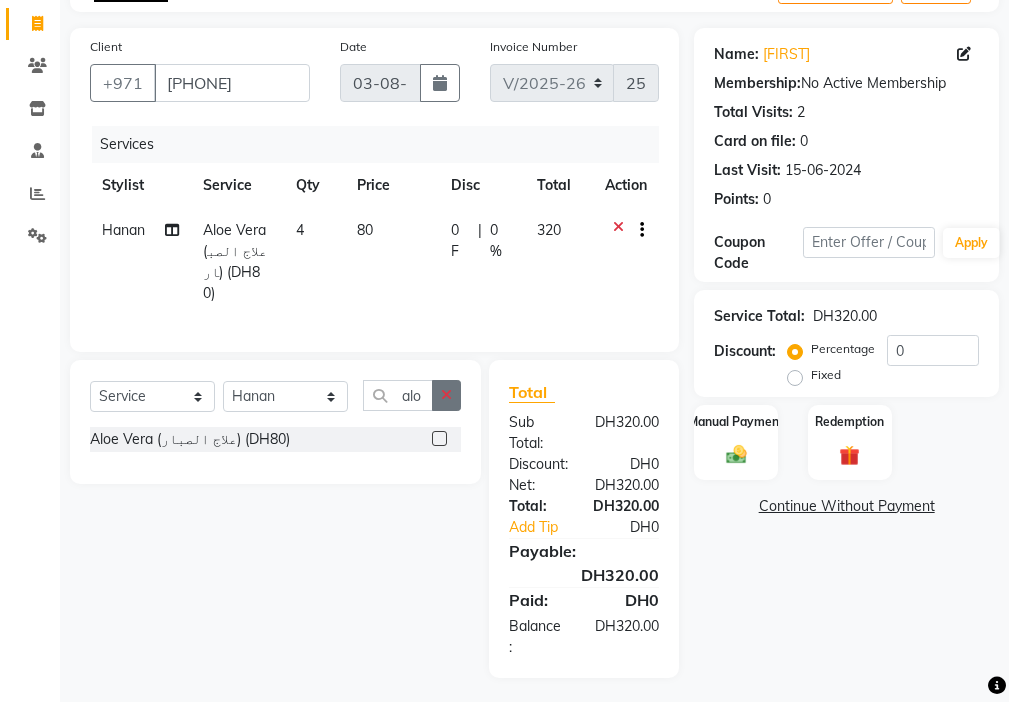 click 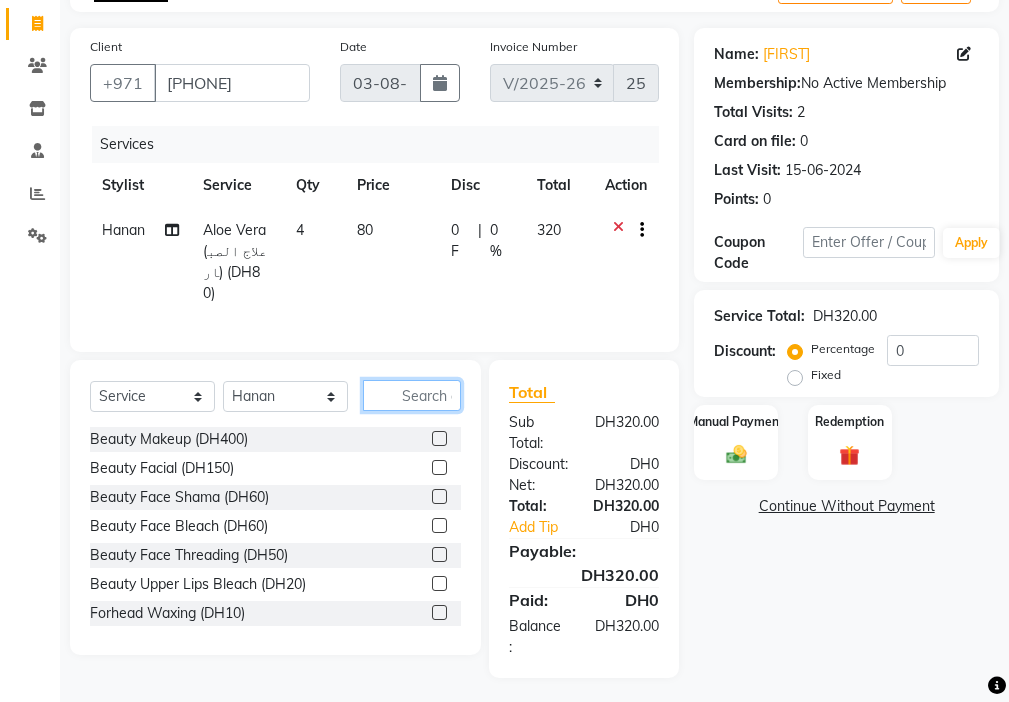 click 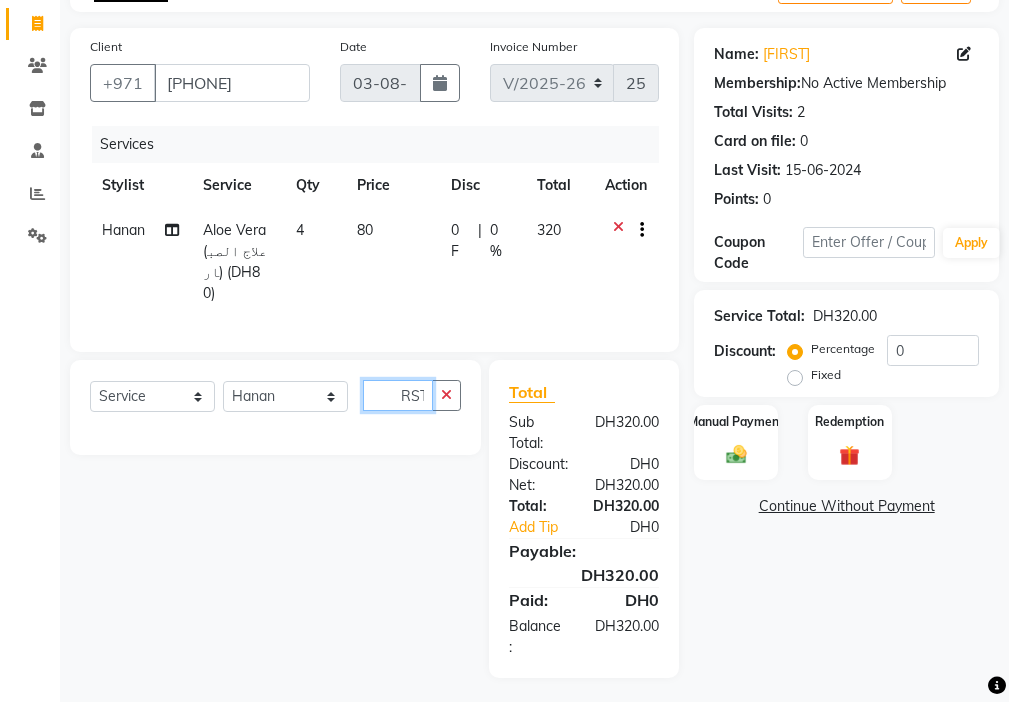 scroll, scrollTop: 0, scrollLeft: 14, axis: horizontal 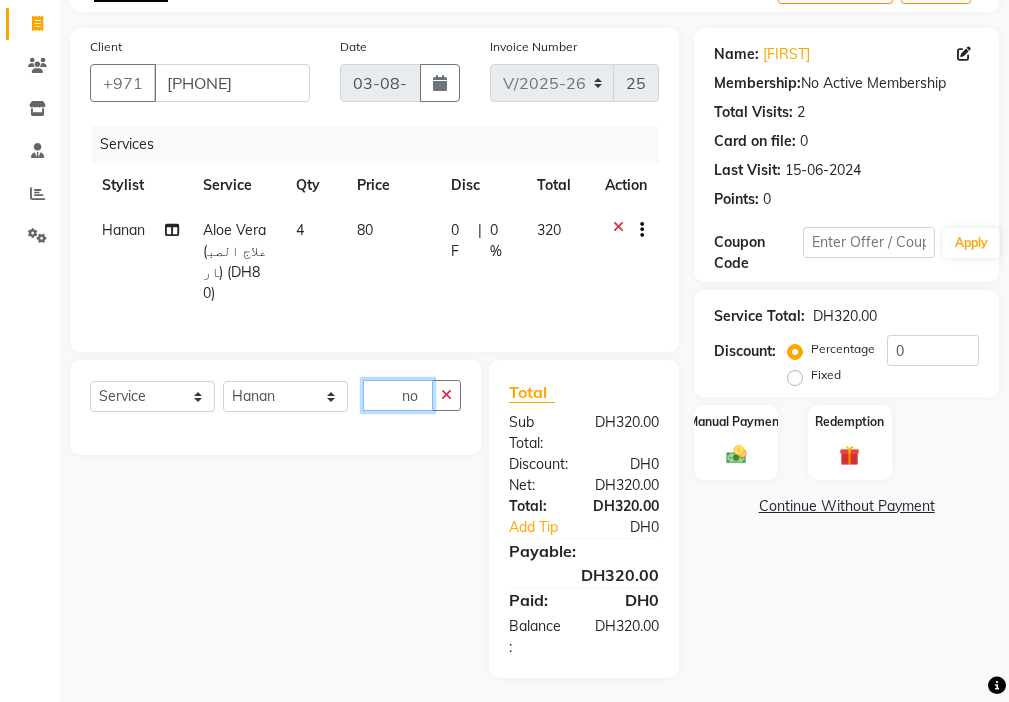 type on "n" 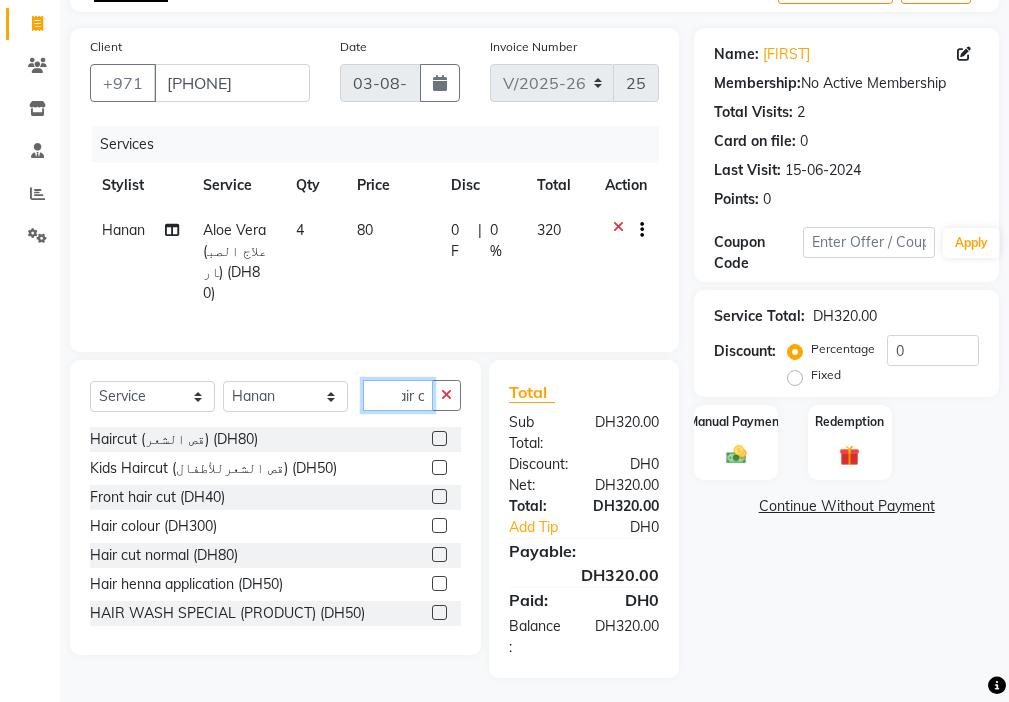 scroll, scrollTop: 0, scrollLeft: 20, axis: horizontal 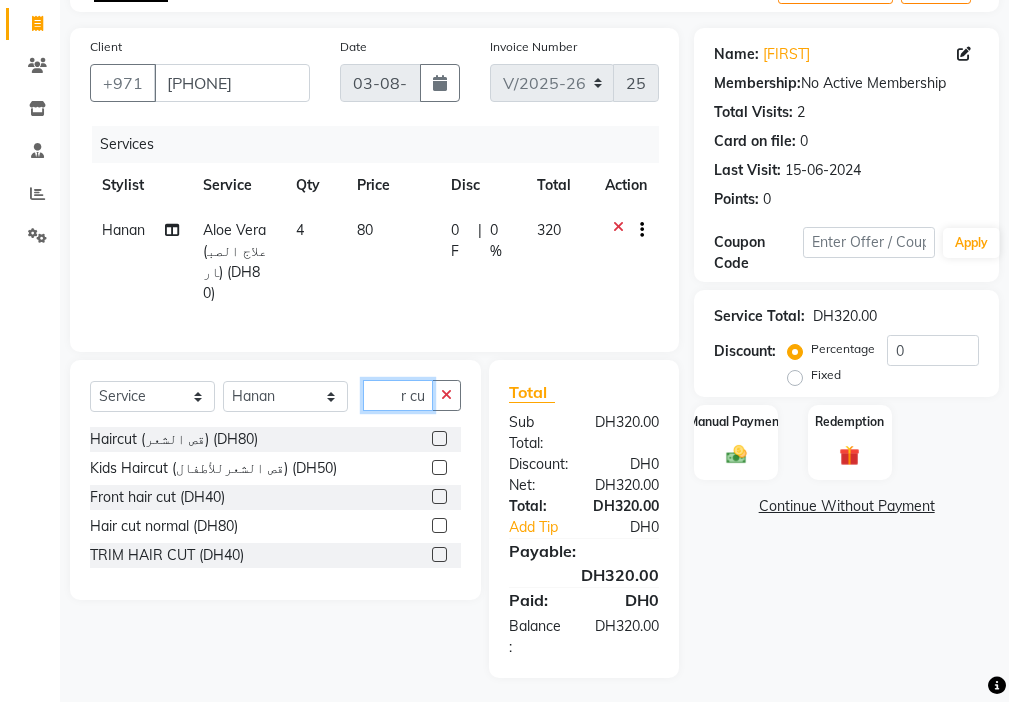 type on "hair cu" 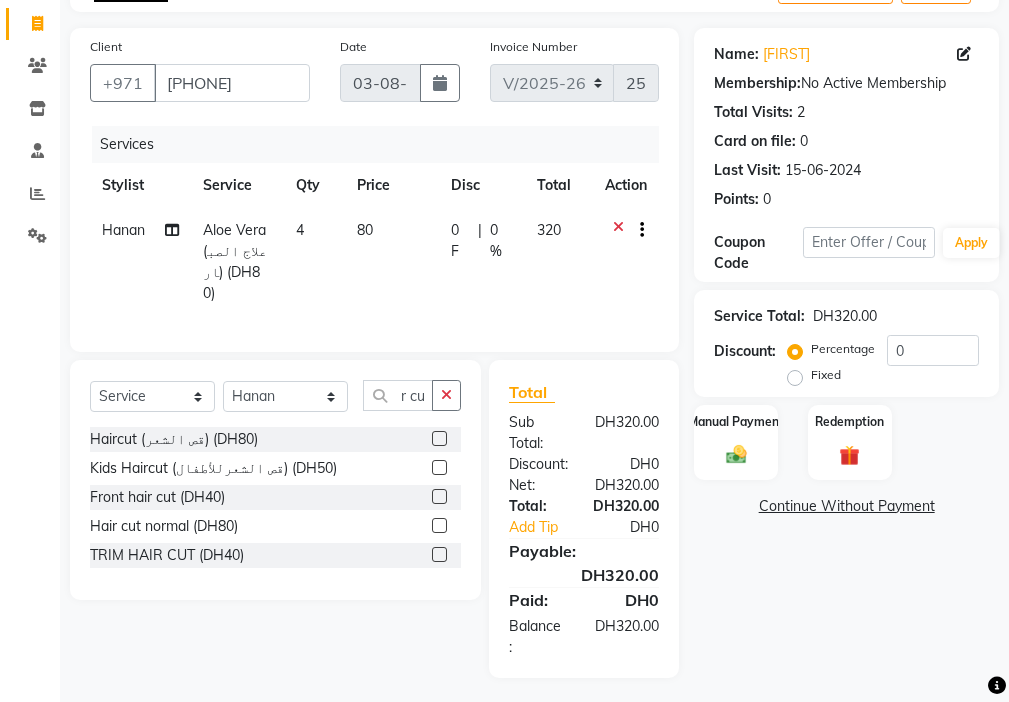 click 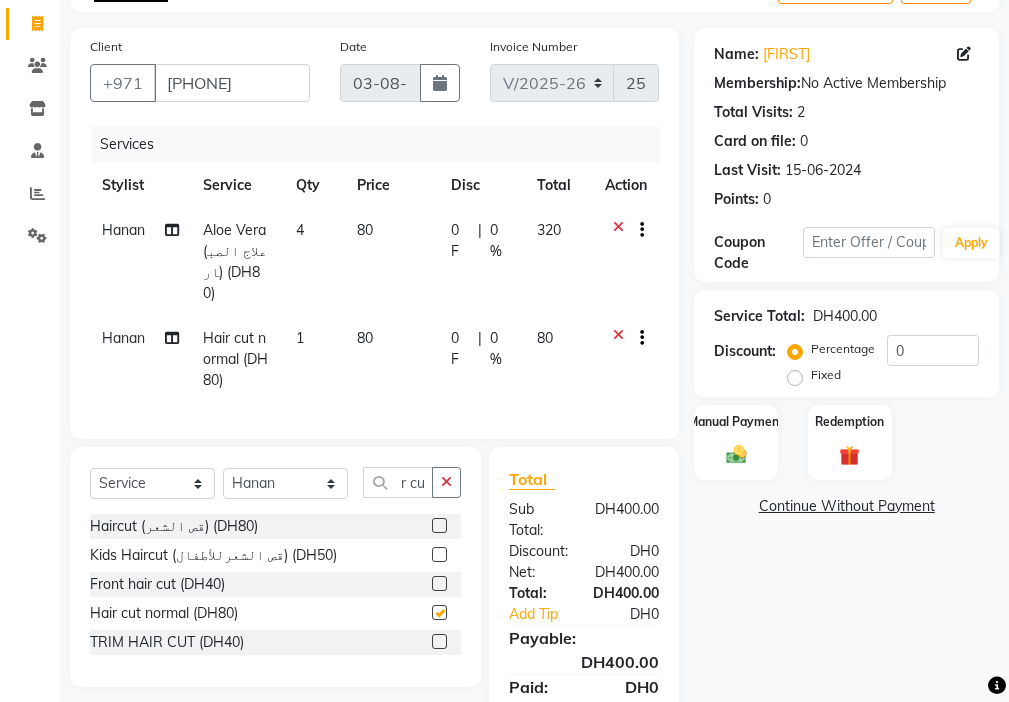 scroll, scrollTop: 0, scrollLeft: 0, axis: both 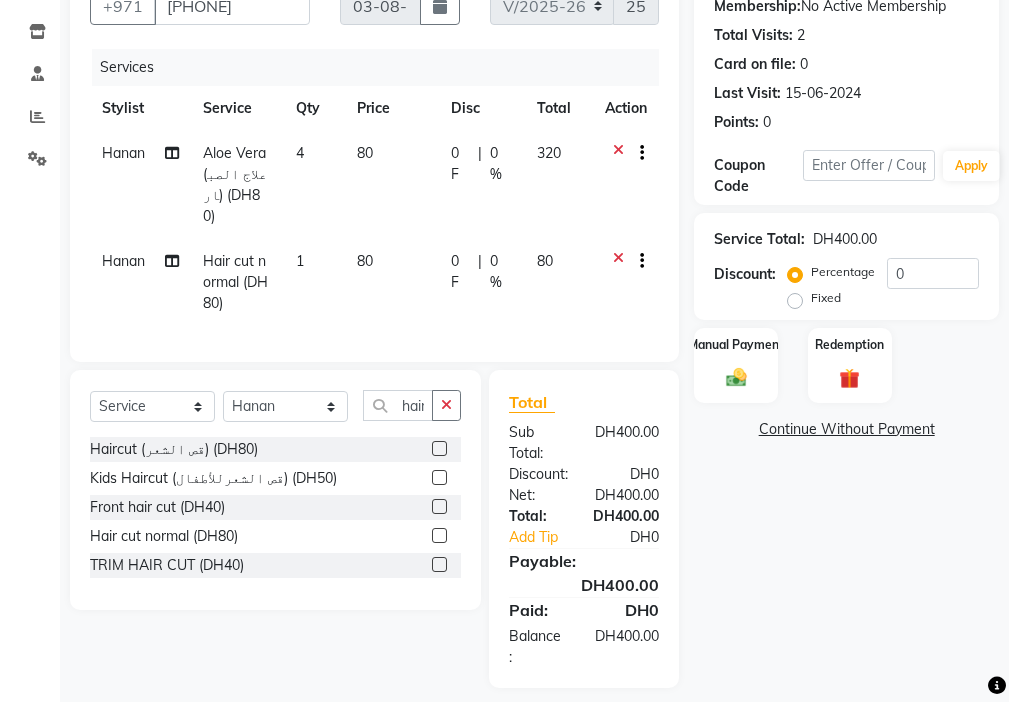 checkbox on "false" 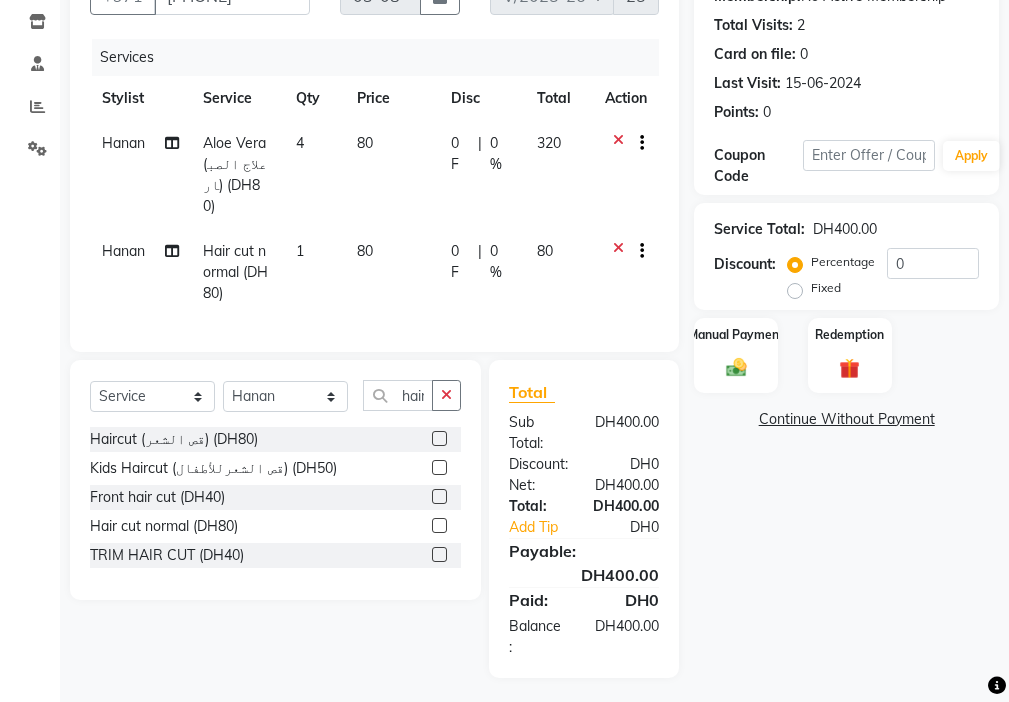 click 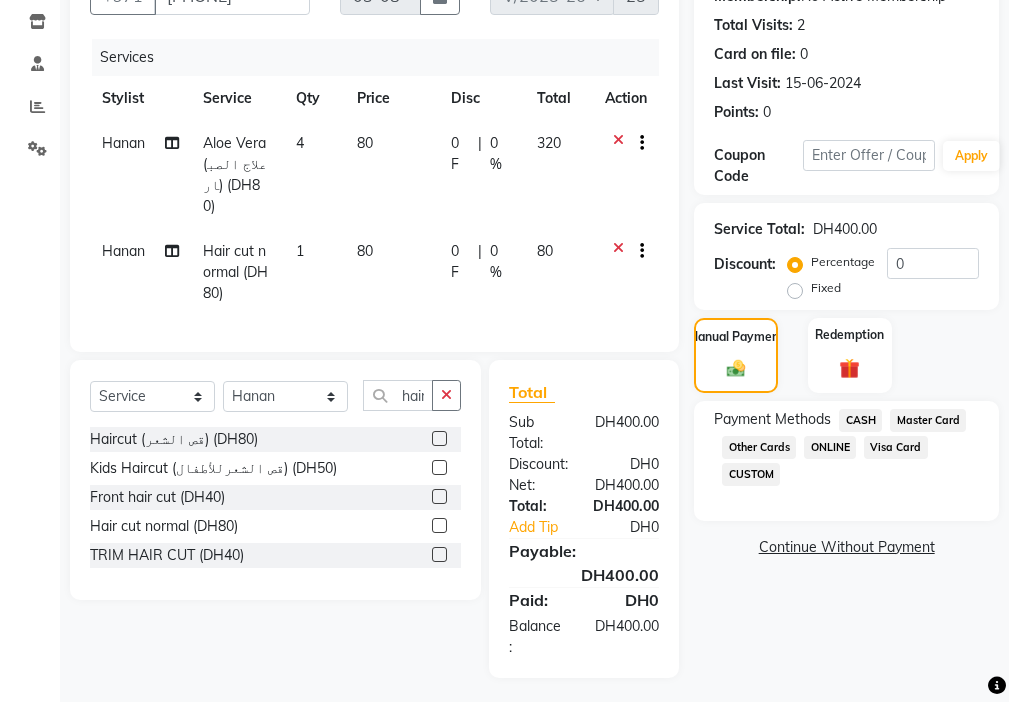 click on "Visa Card" 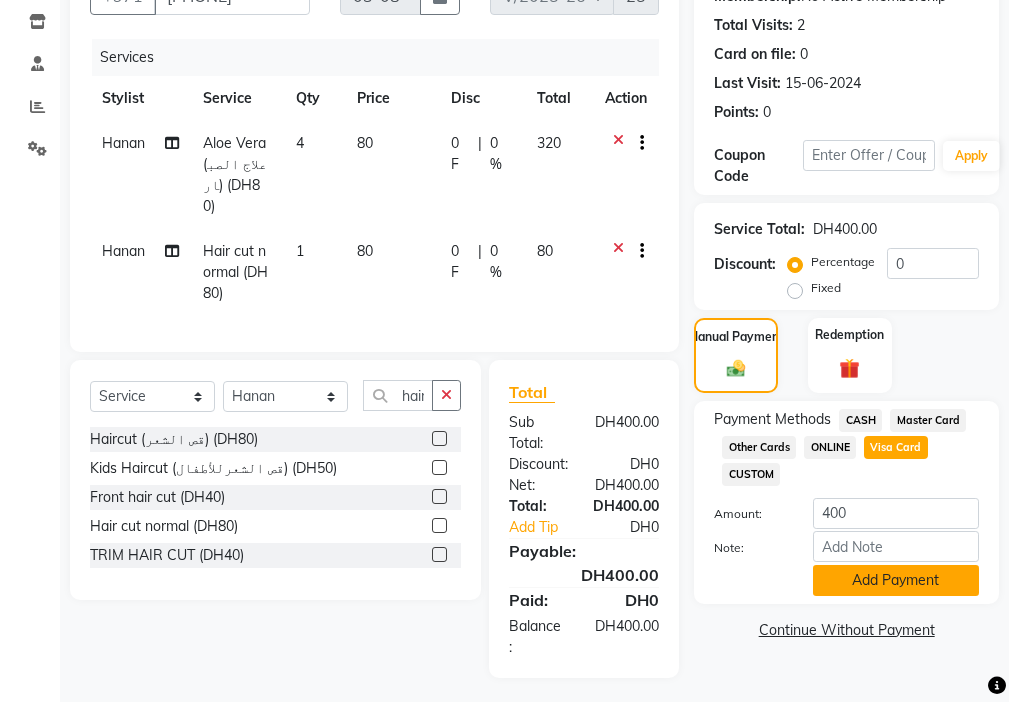 click on "Add Payment" 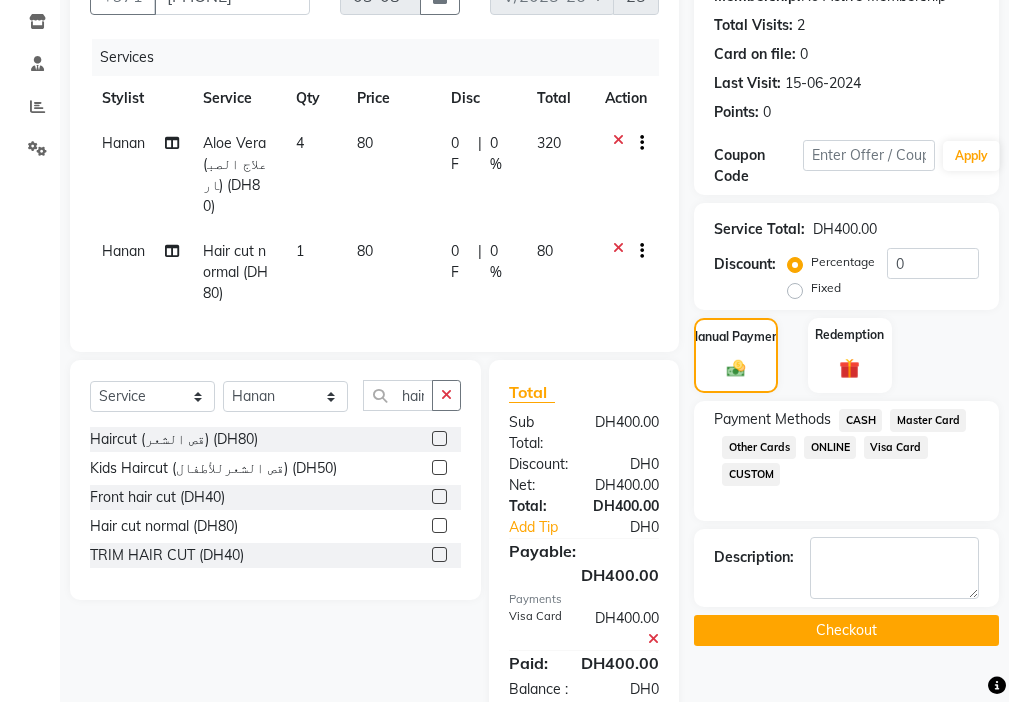 click on "Checkout" 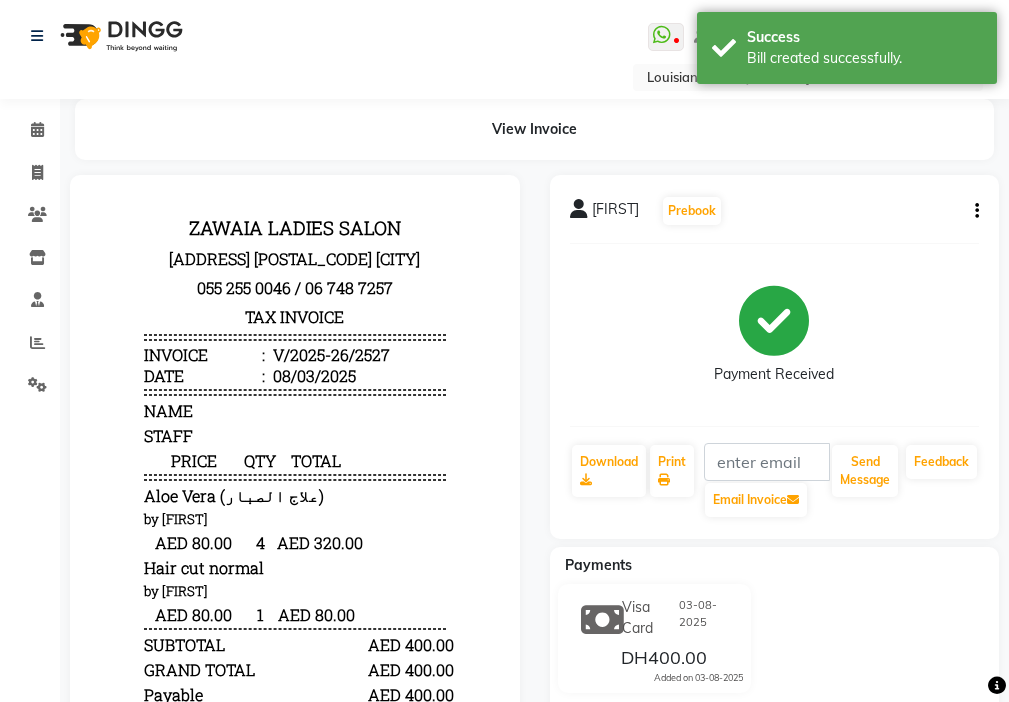 scroll, scrollTop: 0, scrollLeft: 0, axis: both 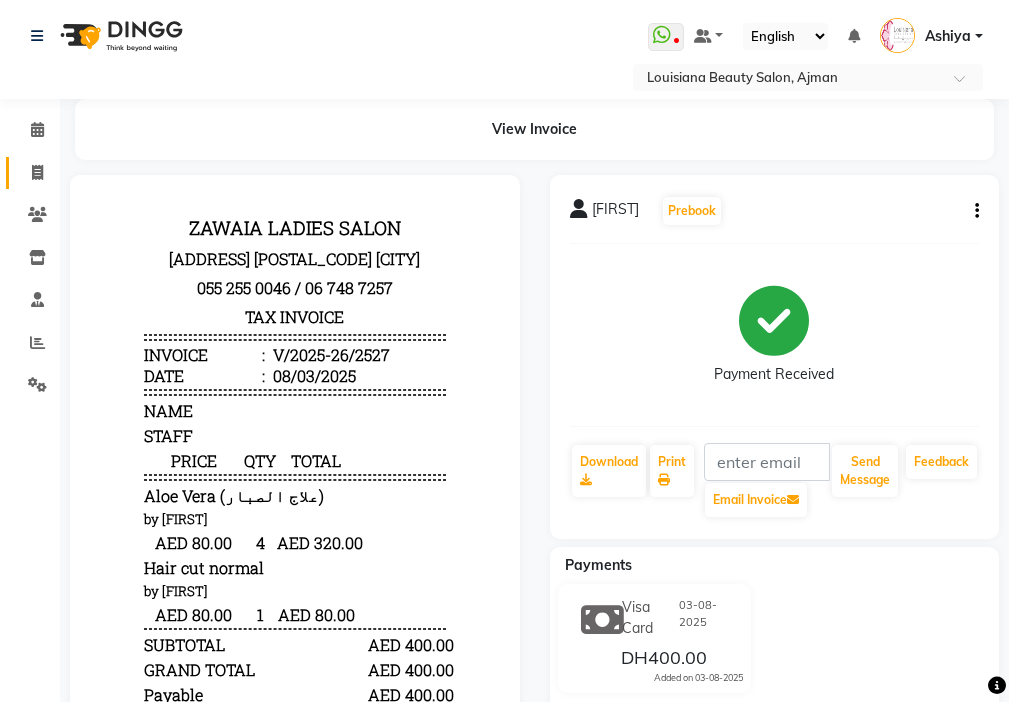 click 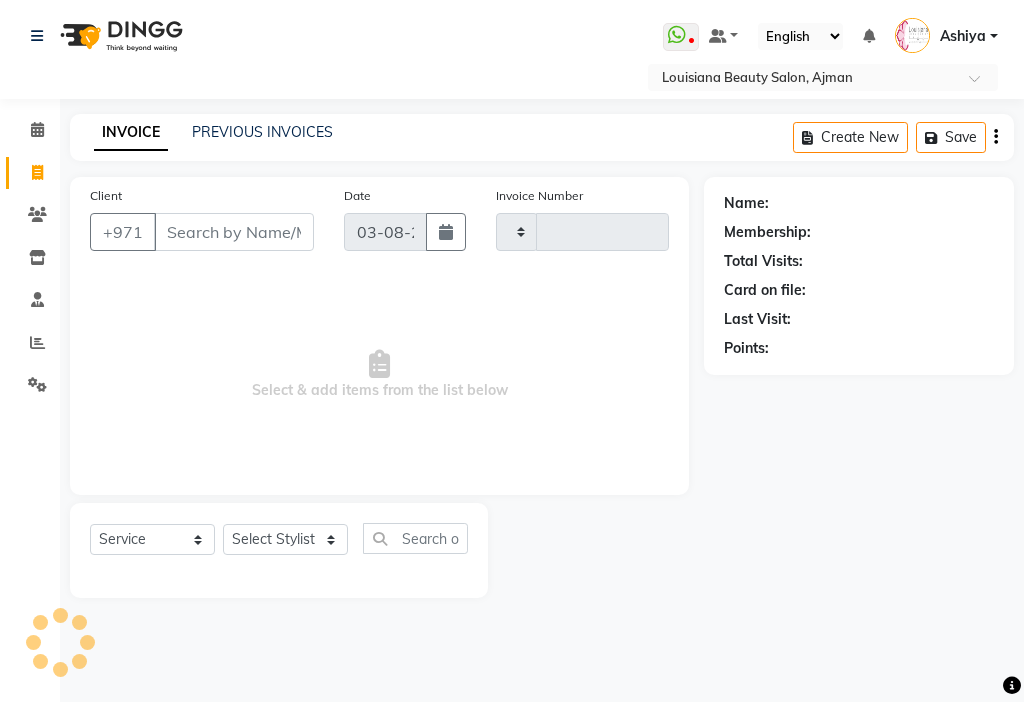 click on "Client" at bounding box center [234, 232] 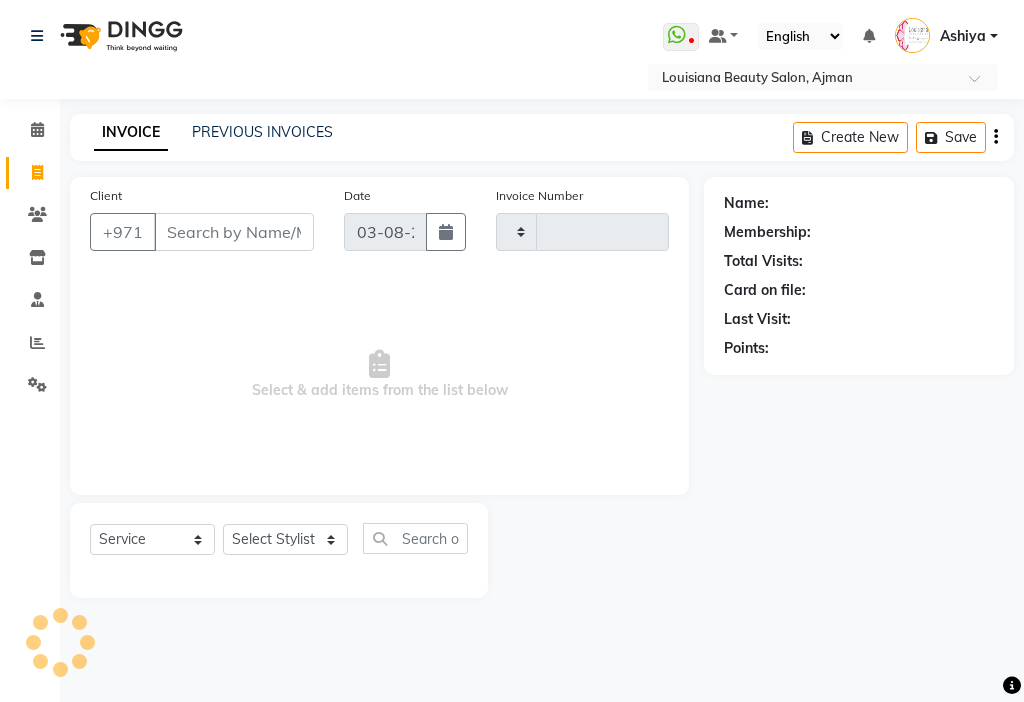 type on "2528" 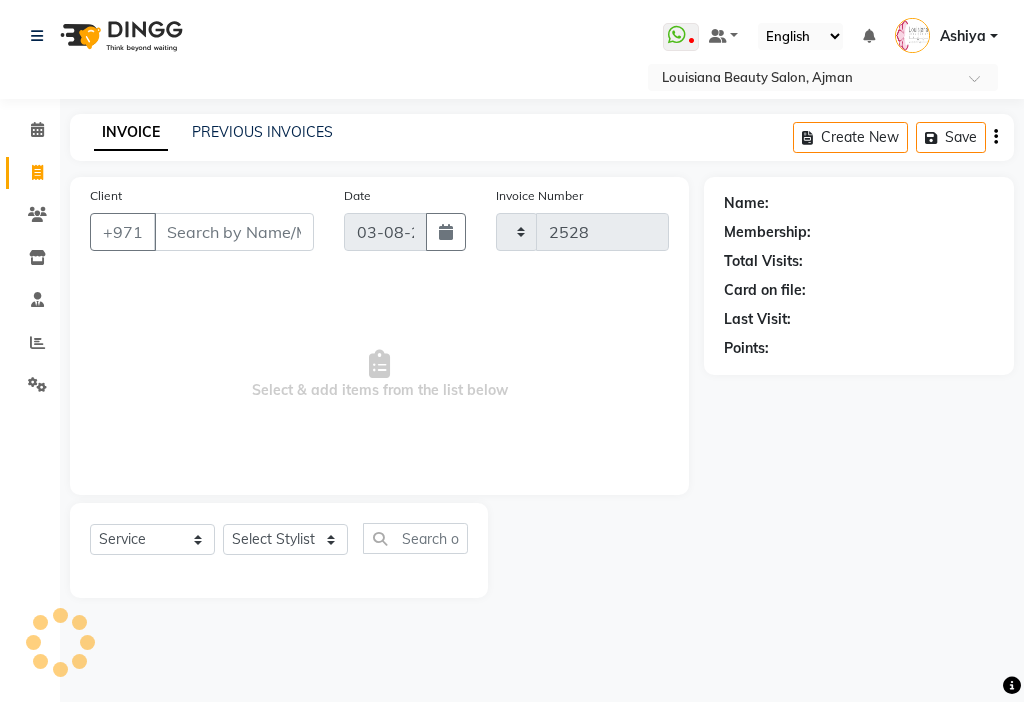 select on "637" 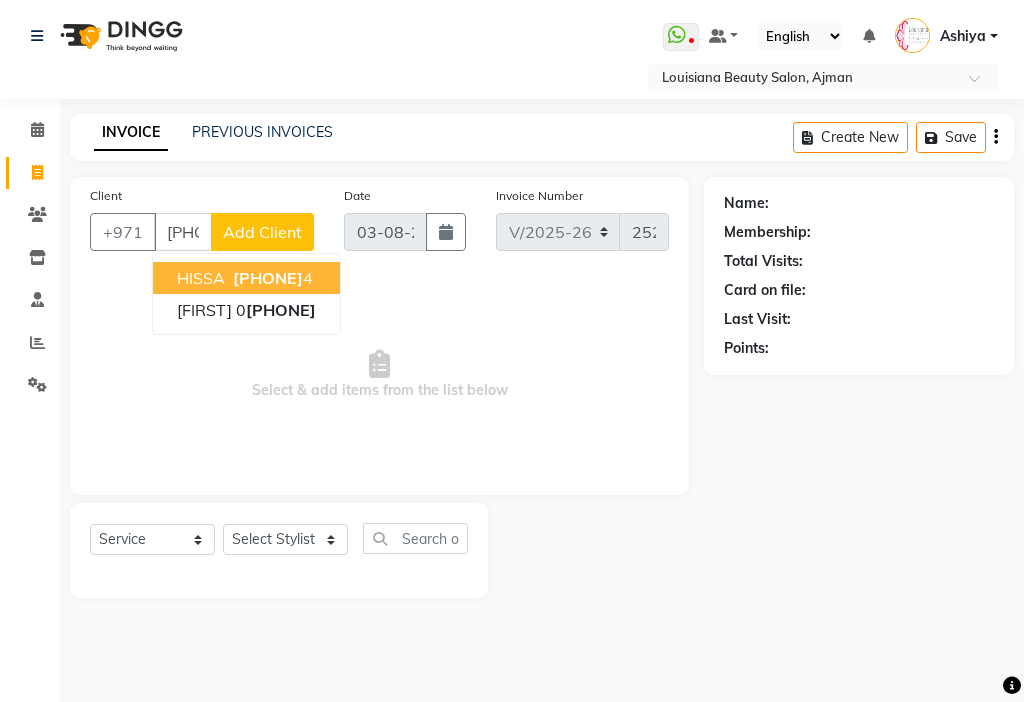 click on "[PHONE]" at bounding box center [271, 278] 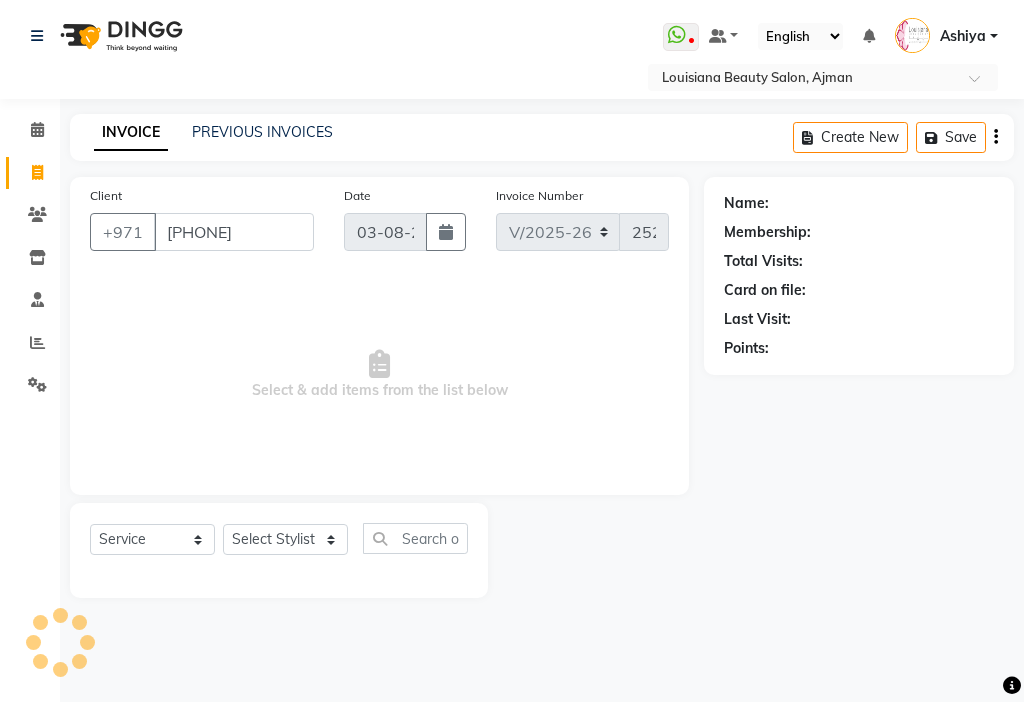 type on "[PHONE]" 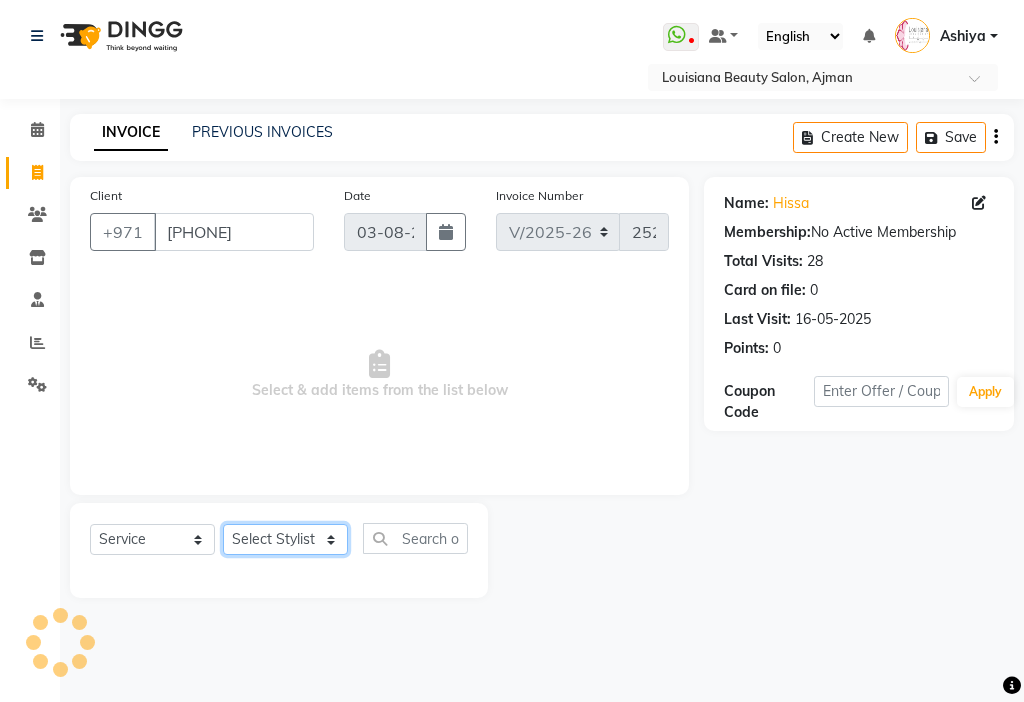 click on "Select Stylist [FIRST] [FIRST] [FIRST] [FIRST] Cashier [LAST] [LAST] [FIRST] [FIRST] [FIRST] [FIRST] [FIRST] [FIRST] [FIRST] [FIRST] [FIRST] [FIRST] [FIRST]" 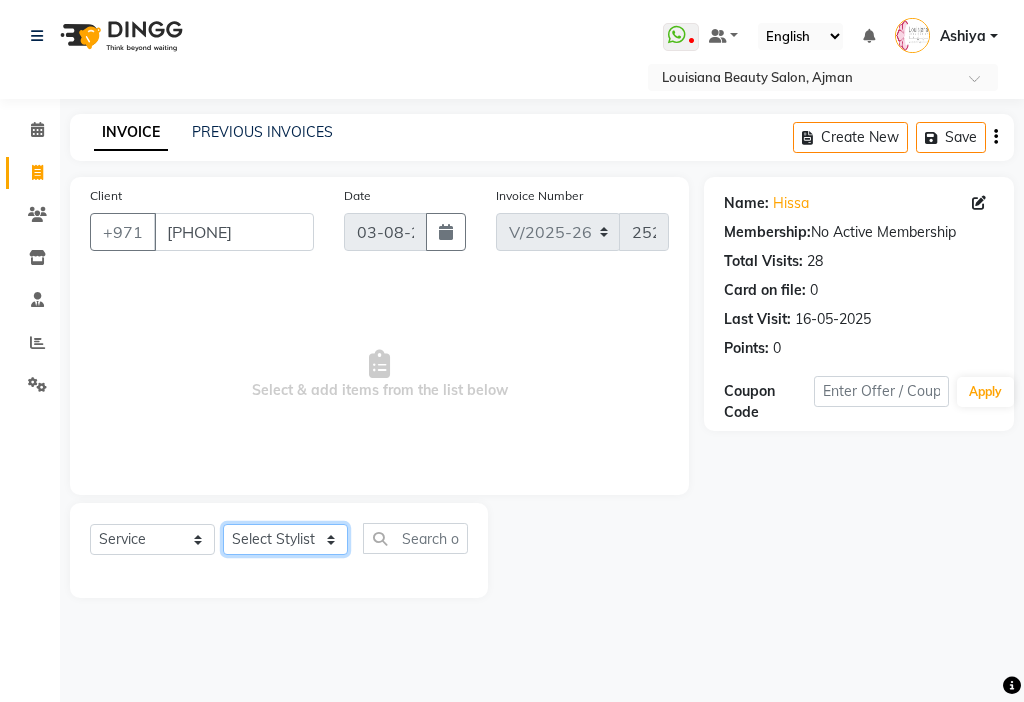 select on "24105" 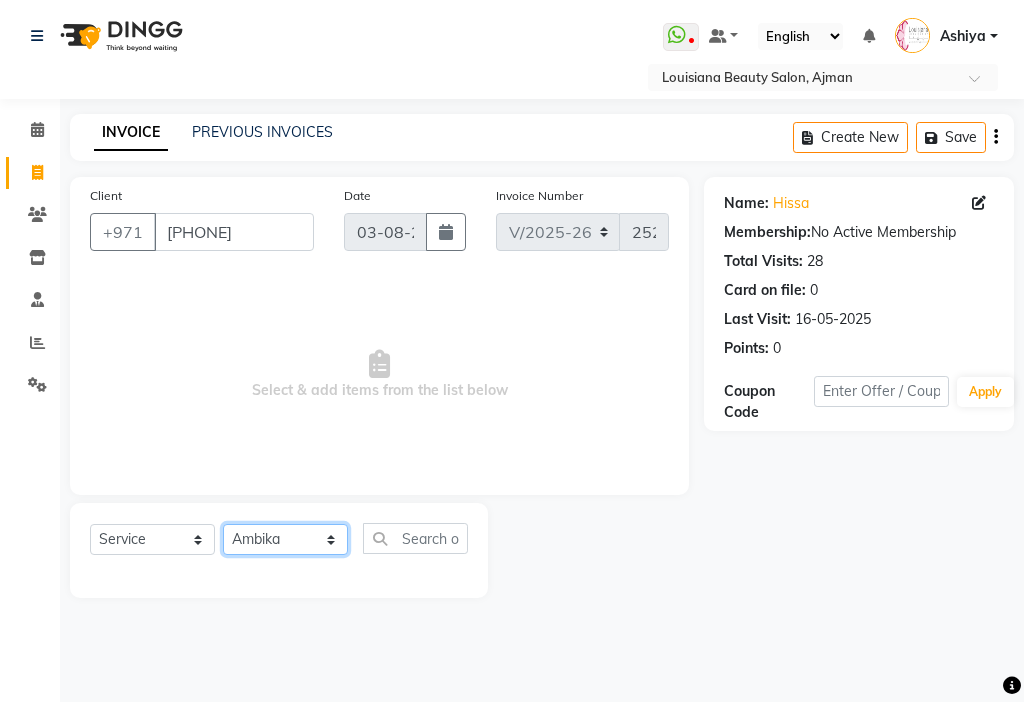 click on "Select Stylist [FIRST] [FIRST] [FIRST] [FIRST] Cashier [LAST] [LAST] [FIRST] [FIRST] [FIRST] [FIRST] [FIRST] [FIRST] [FIRST] [FIRST] [FIRST] [FIRST] [FIRST]" 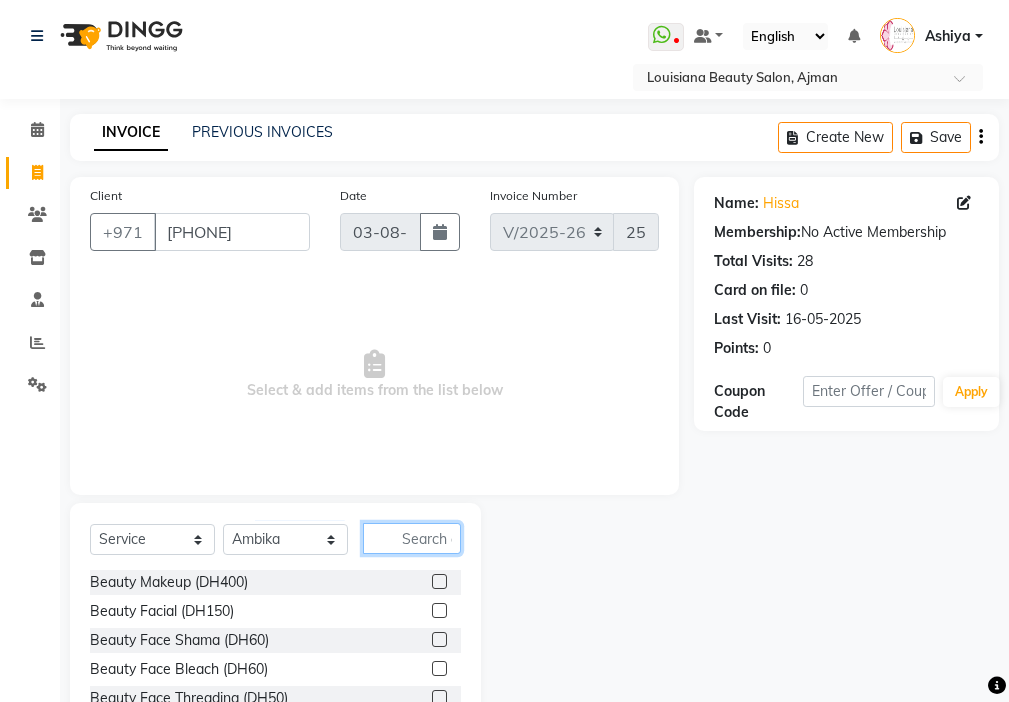 click 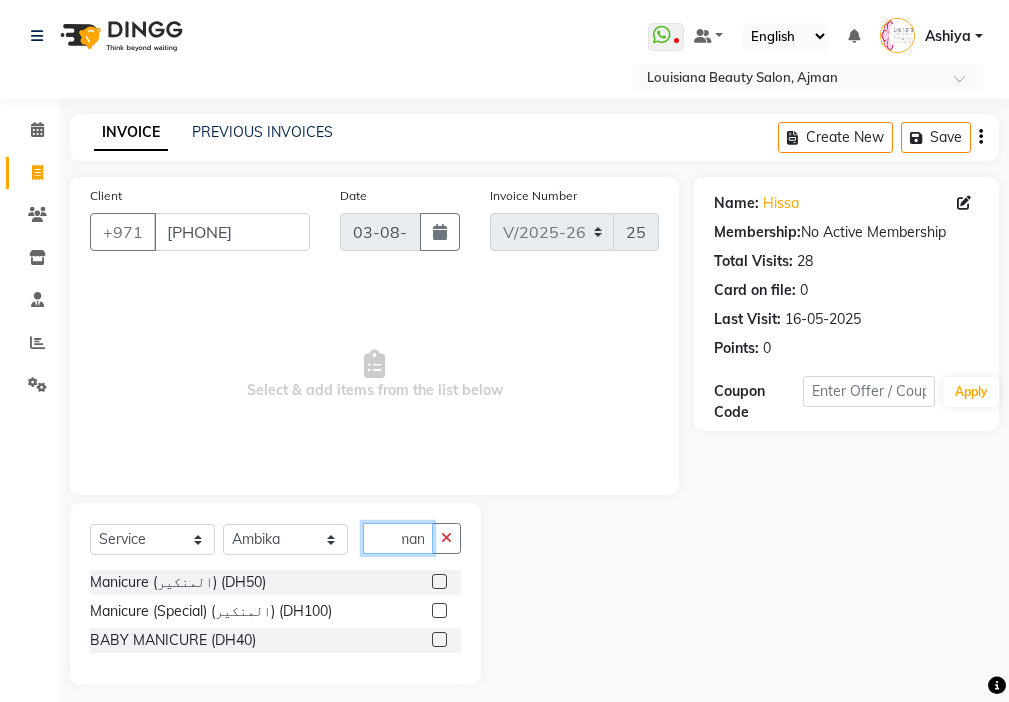 scroll, scrollTop: 0, scrollLeft: 9, axis: horizontal 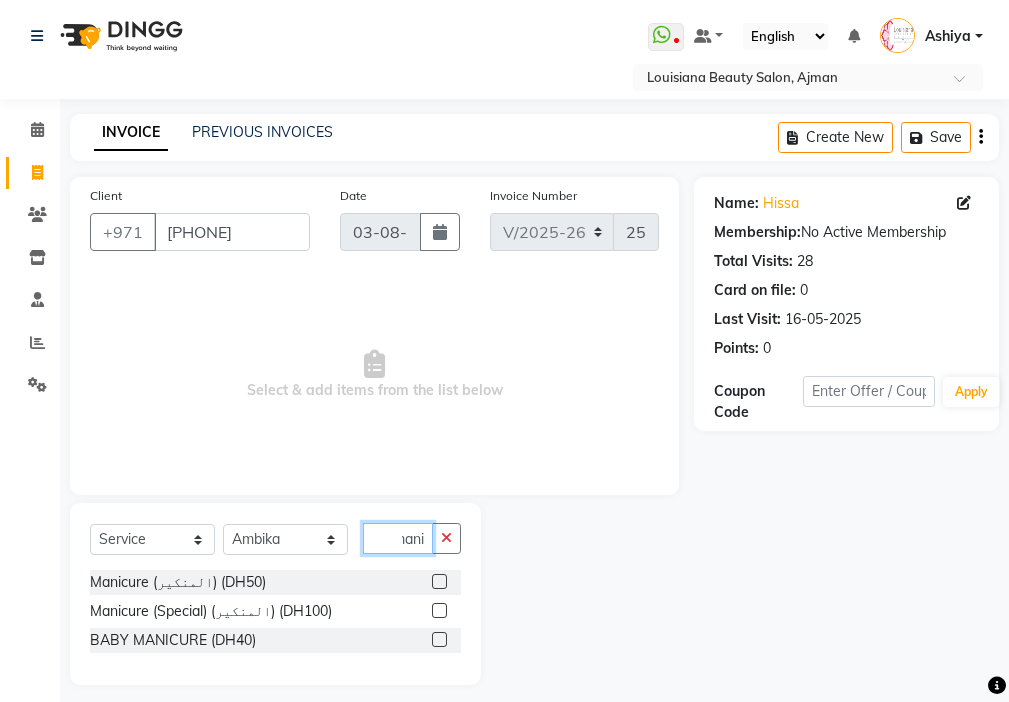 type on "mani" 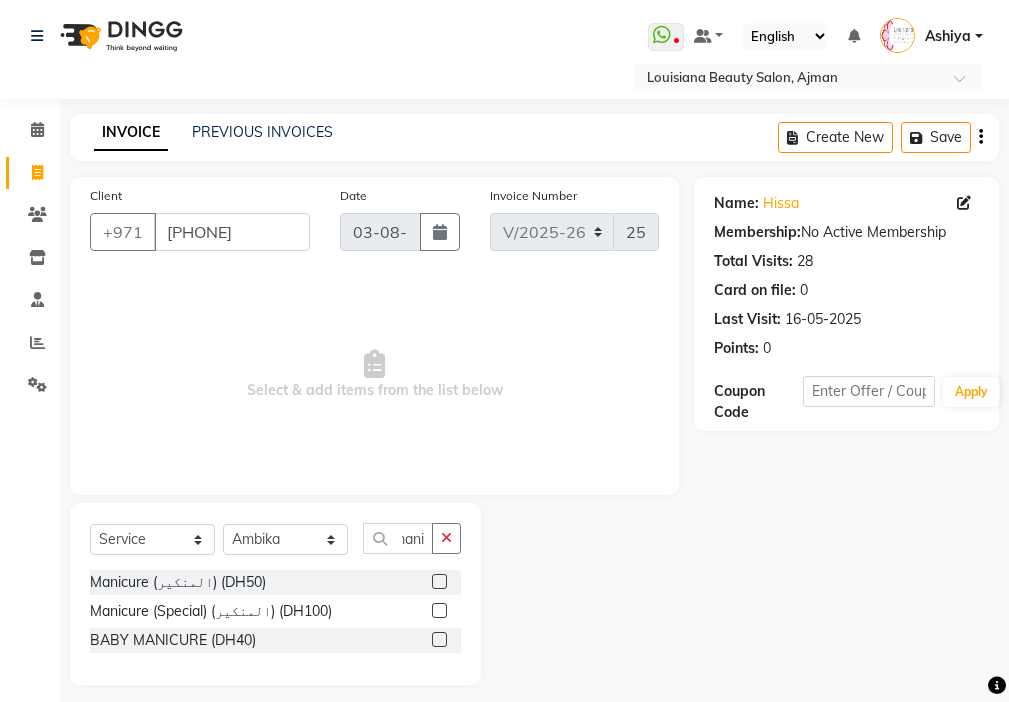 click 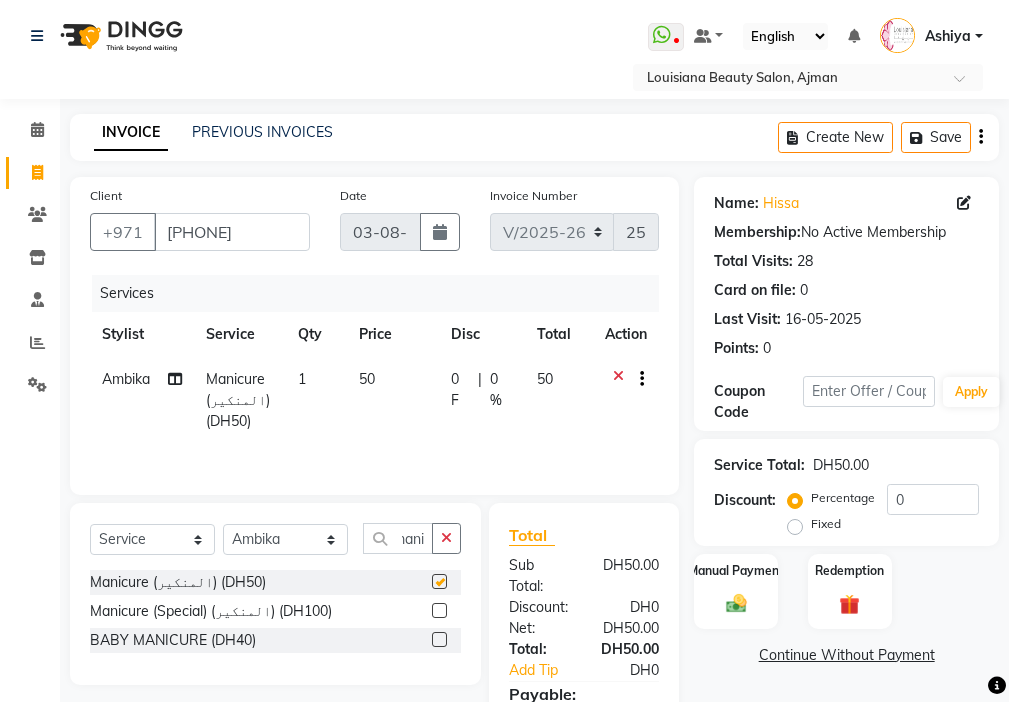 scroll, scrollTop: 0, scrollLeft: 0, axis: both 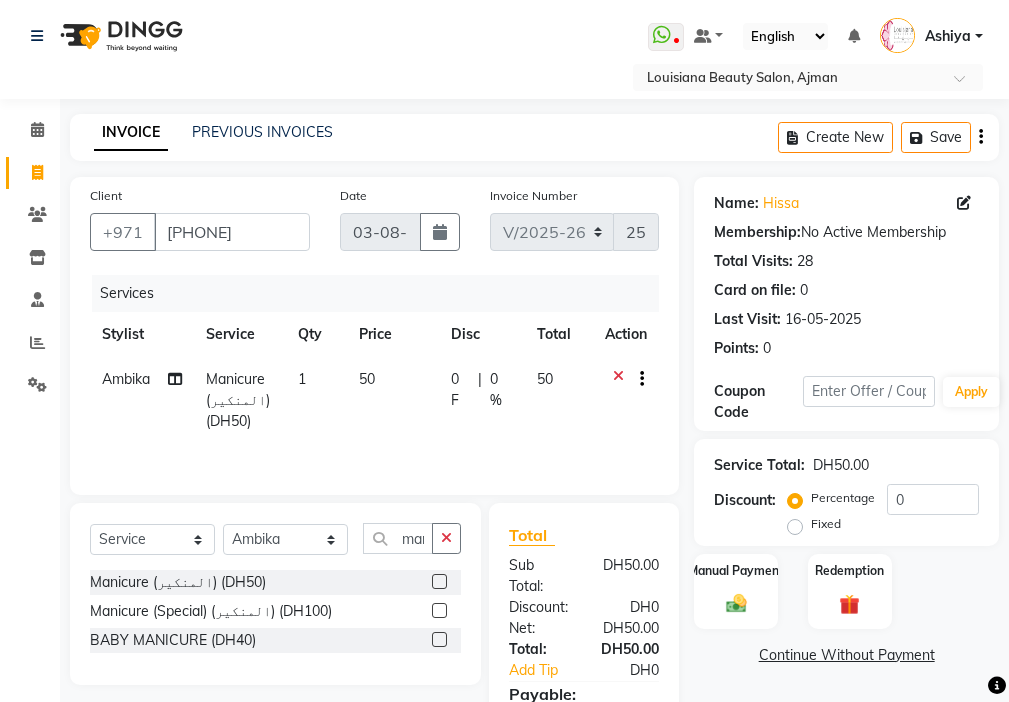 checkbox on "false" 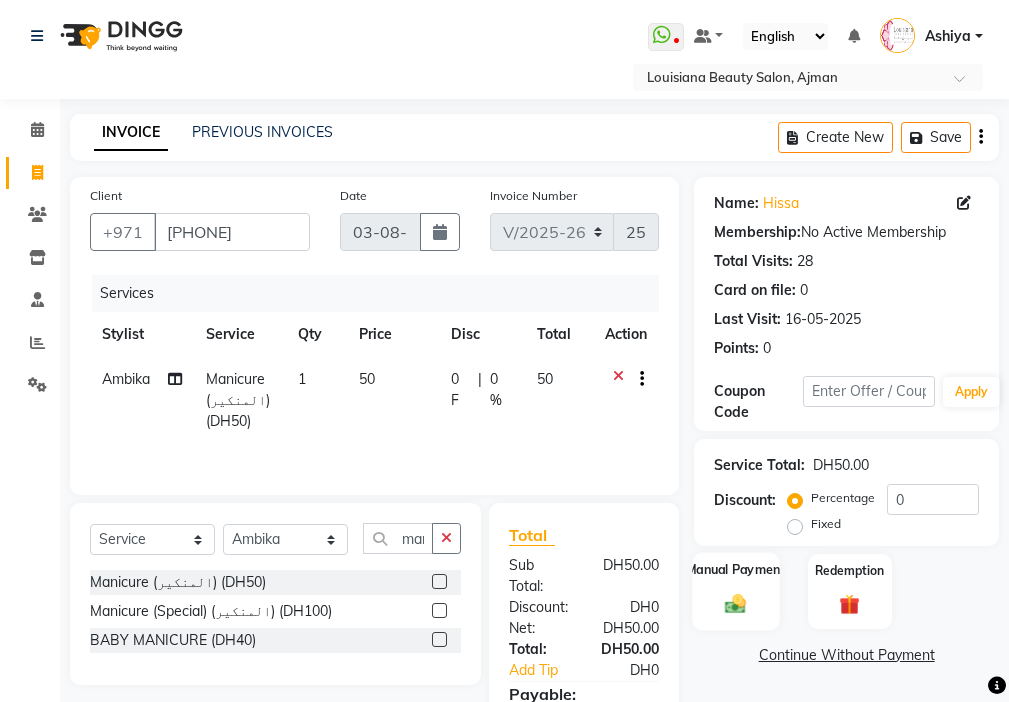 click 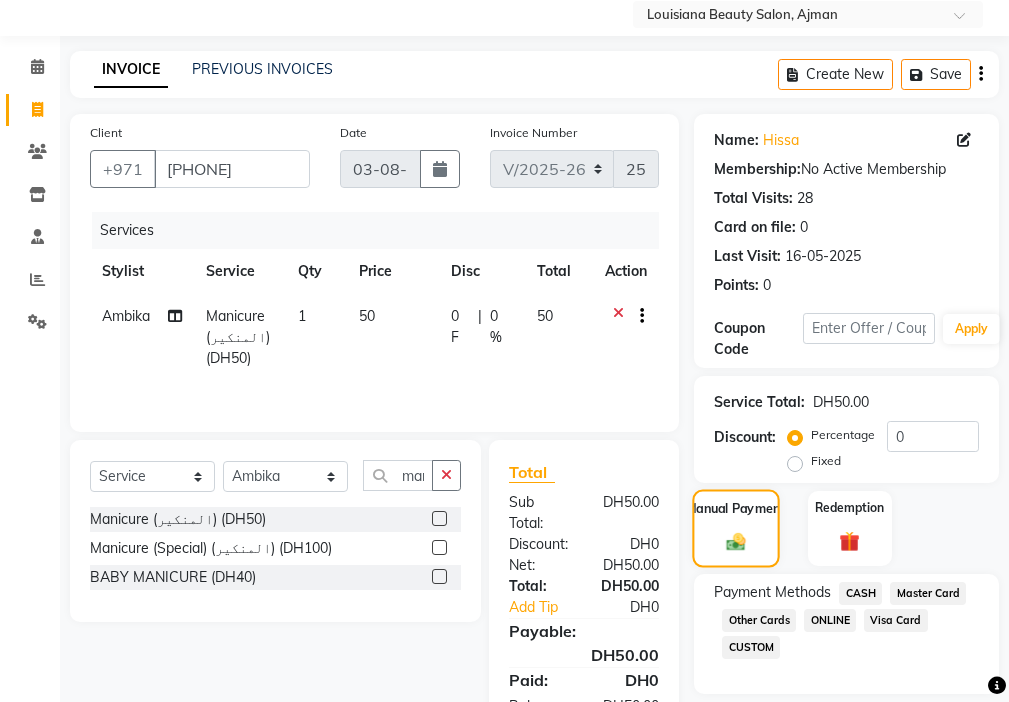 scroll, scrollTop: 149, scrollLeft: 0, axis: vertical 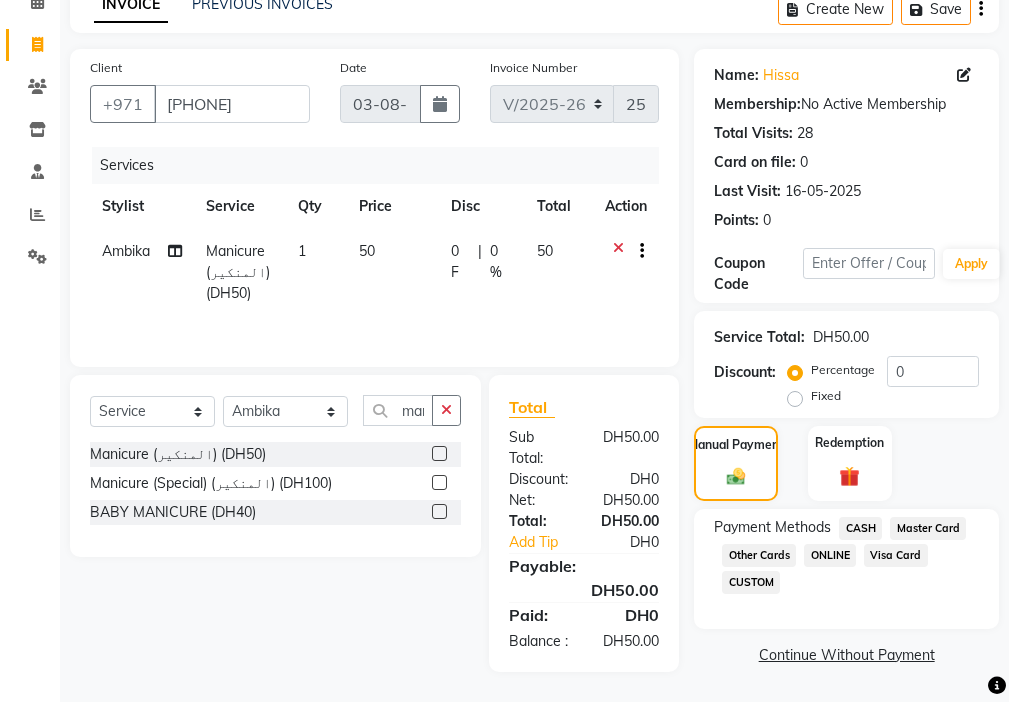 click on "Visa Card" 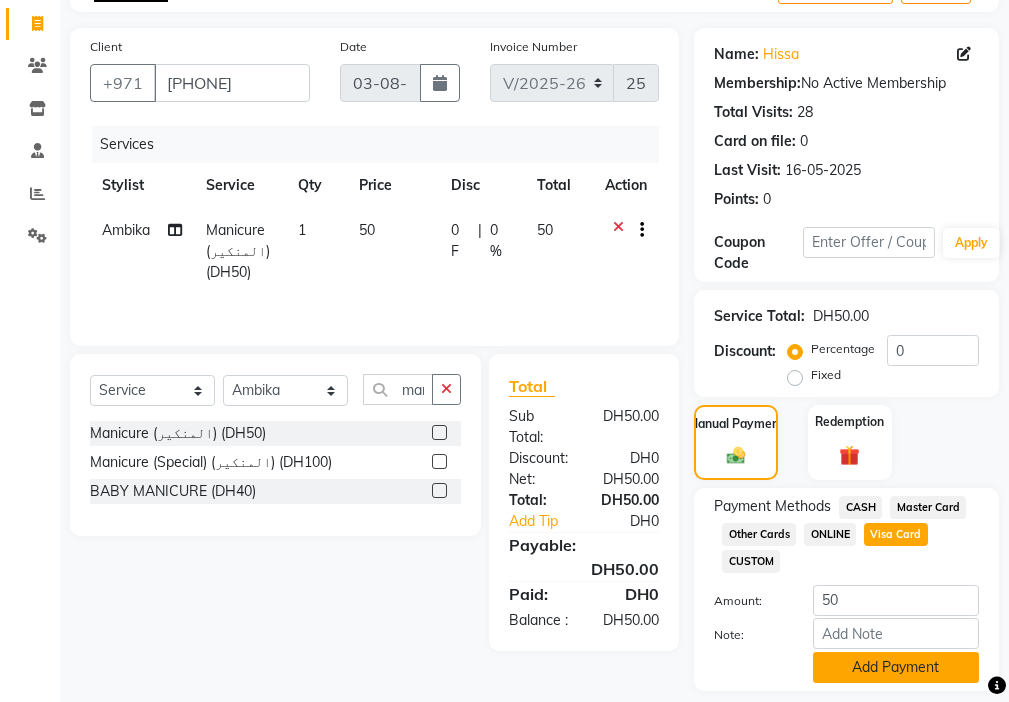 click on "Add Payment" 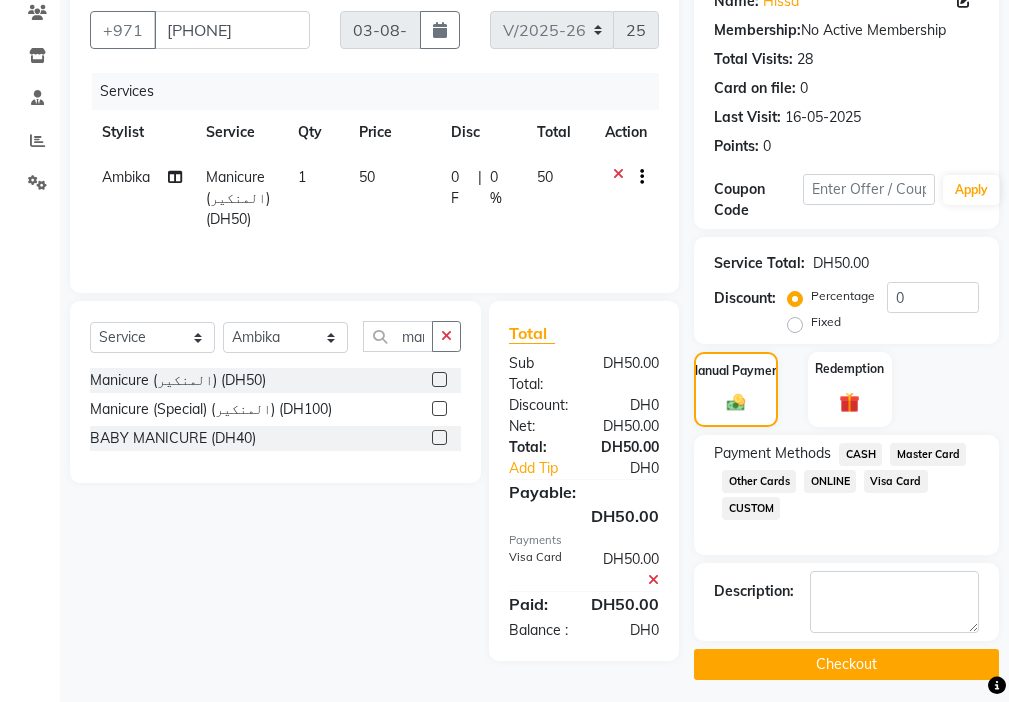 scroll, scrollTop: 212, scrollLeft: 0, axis: vertical 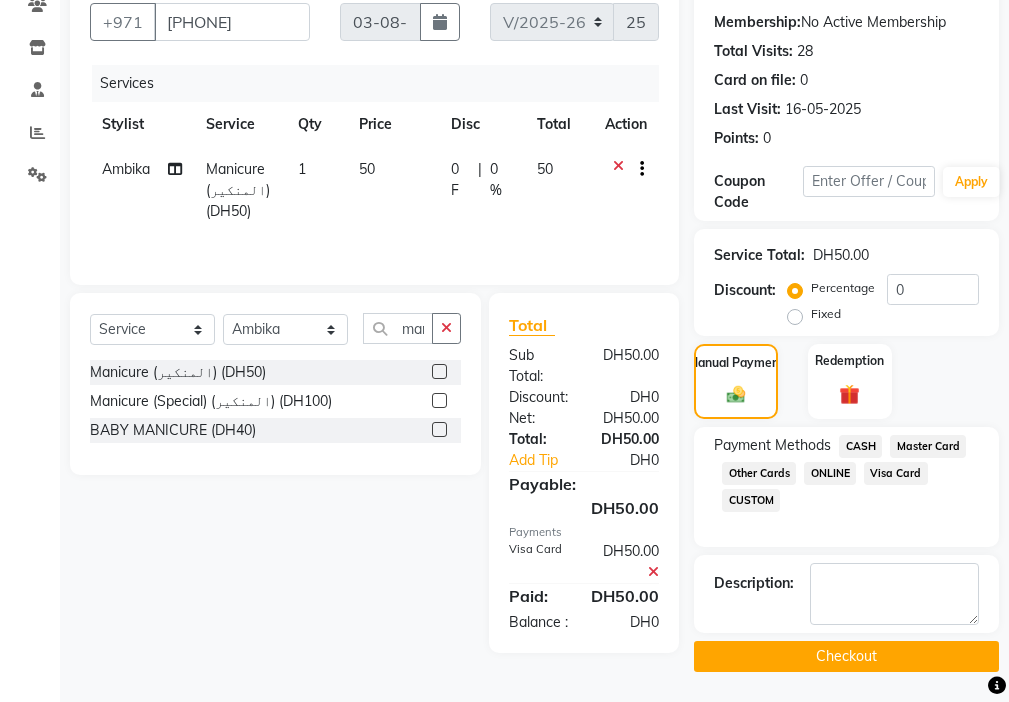 click on "Checkout" 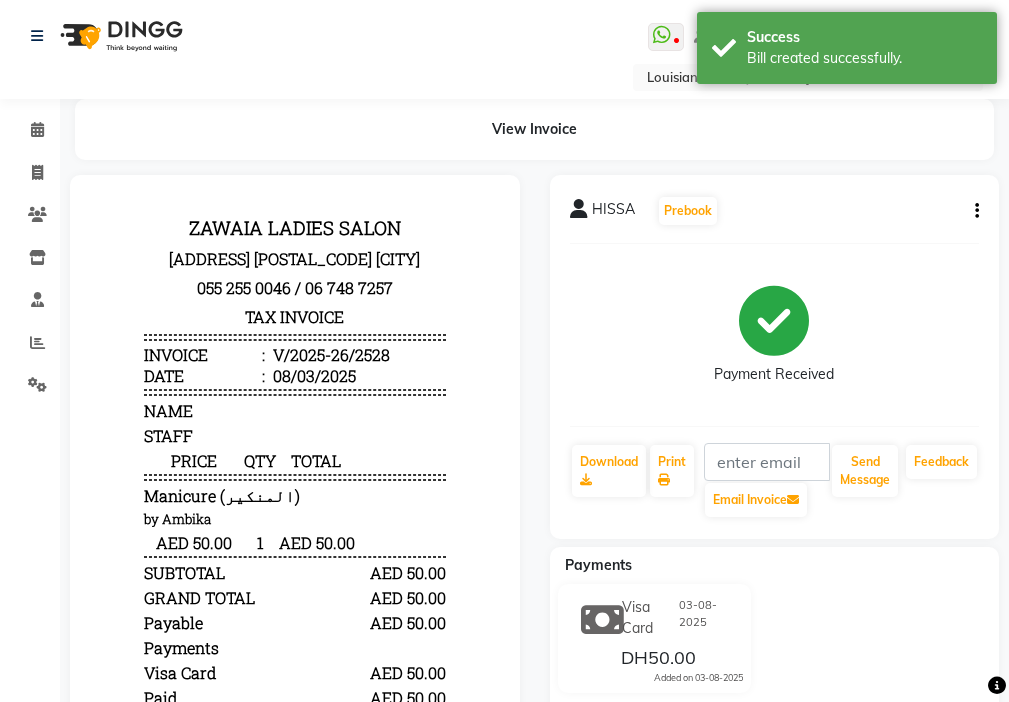 scroll, scrollTop: 0, scrollLeft: 0, axis: both 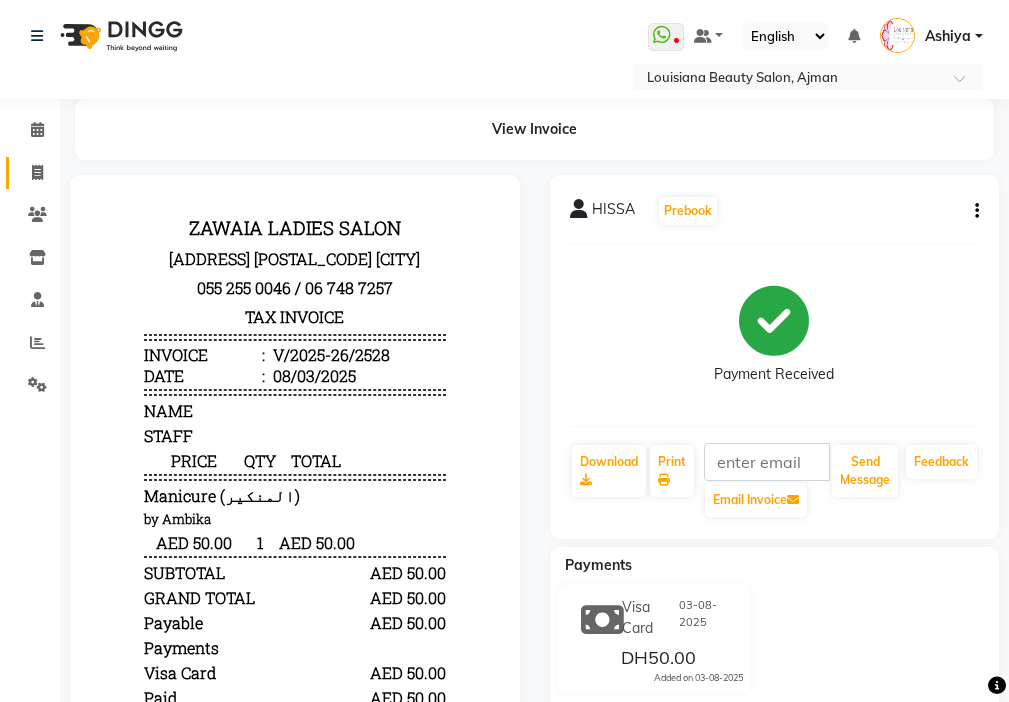 click 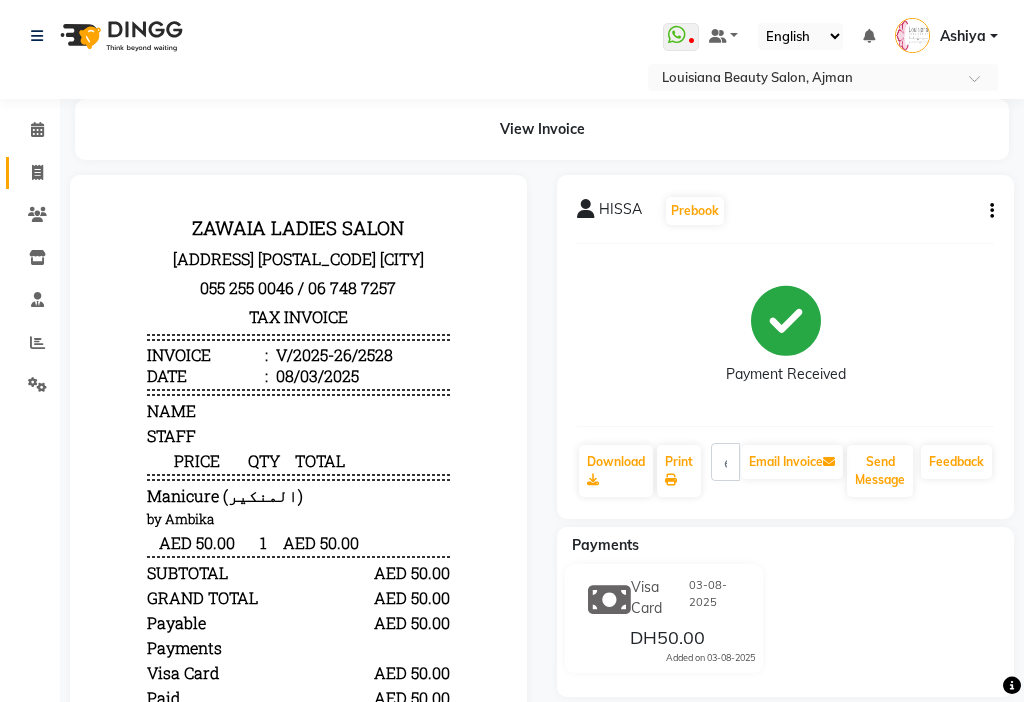 select on "service" 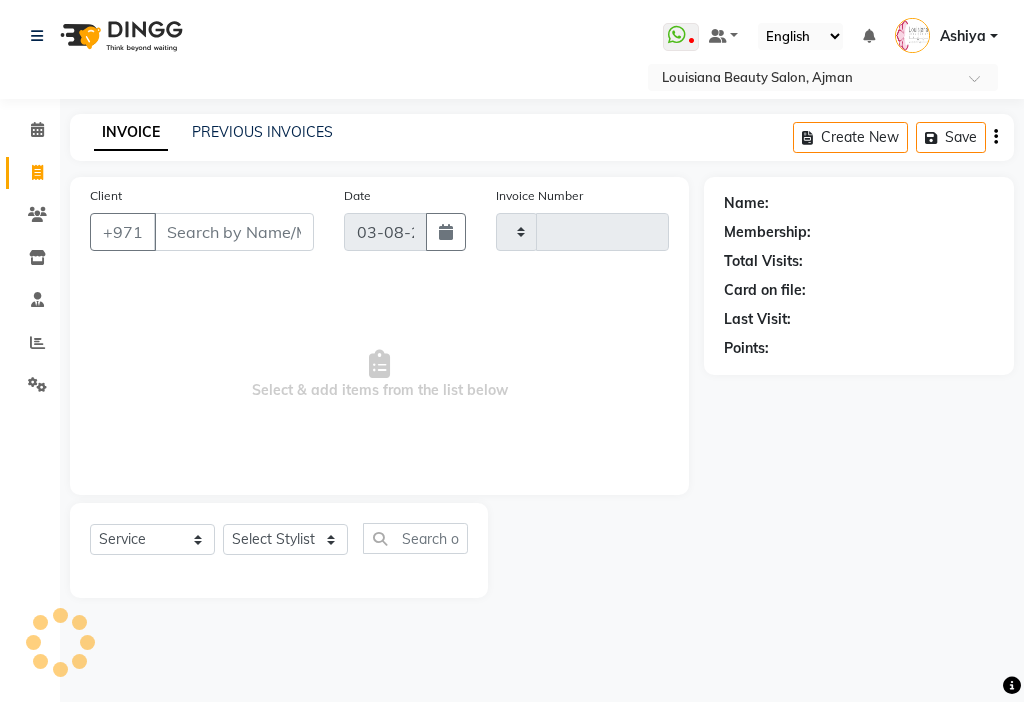 type on "2529" 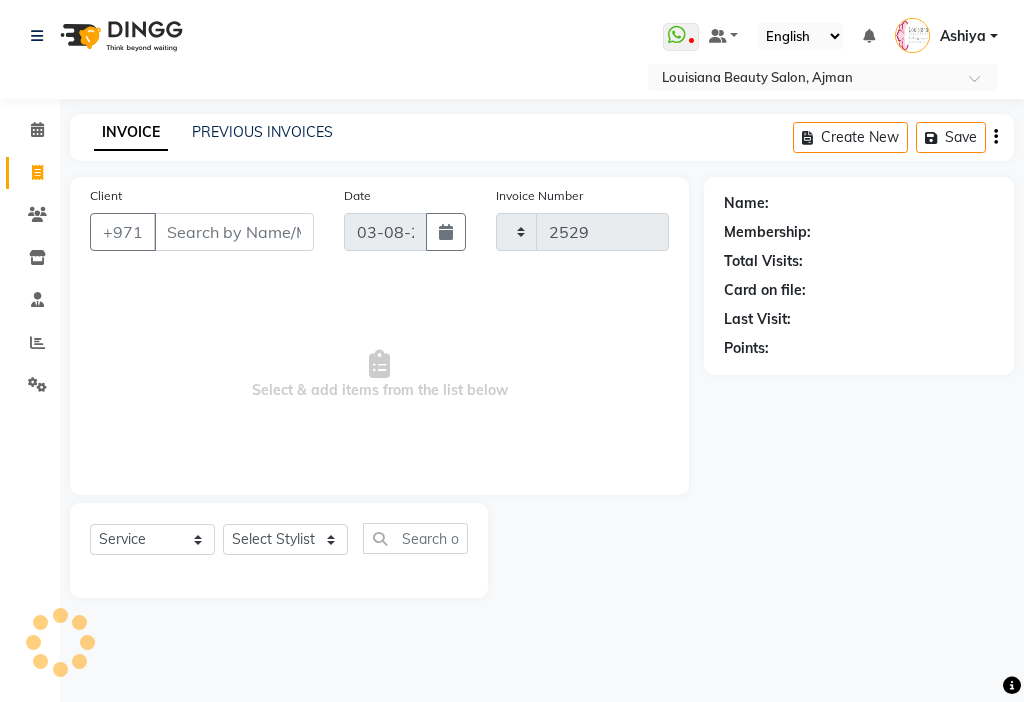 select on "637" 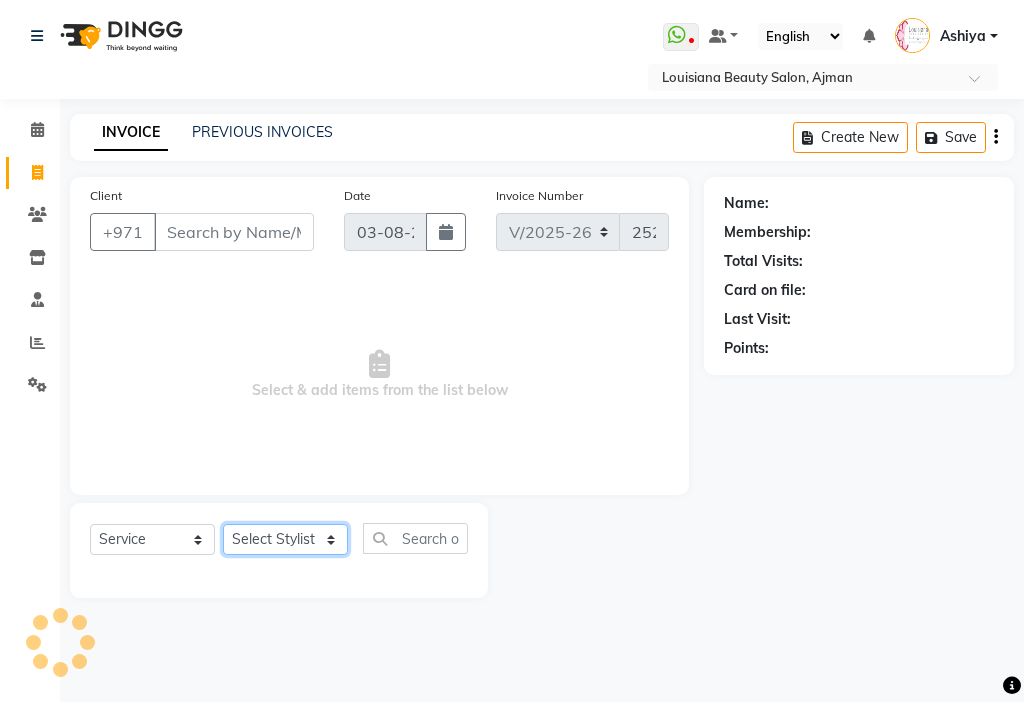 click on "Select Stylist" 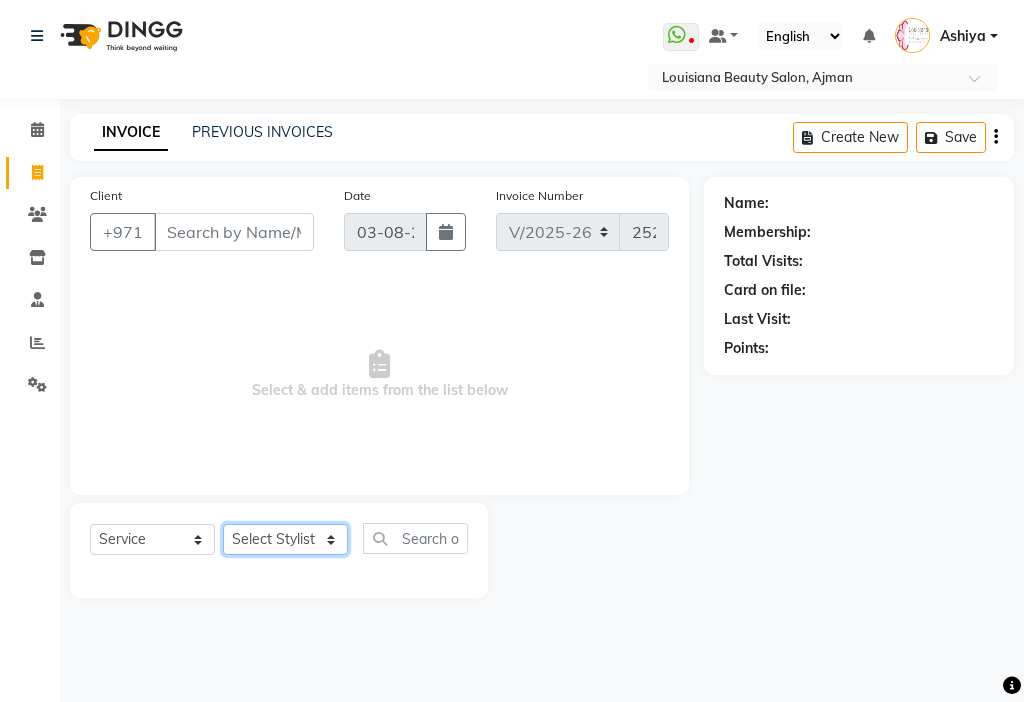 click on "Select Stylist" 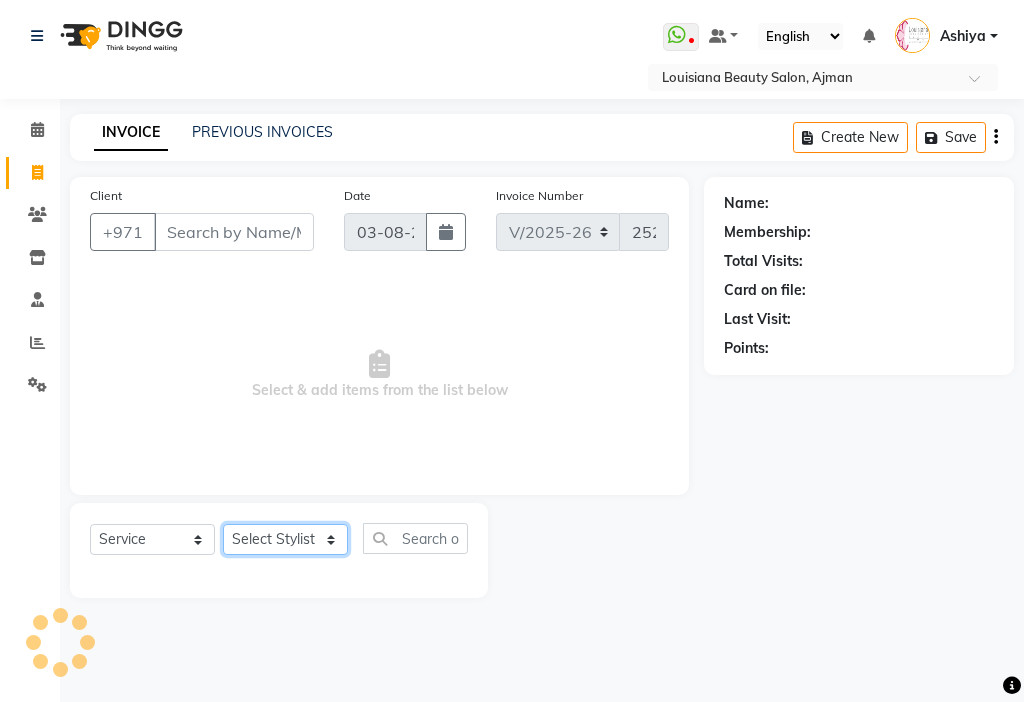 click on "Select Stylist" 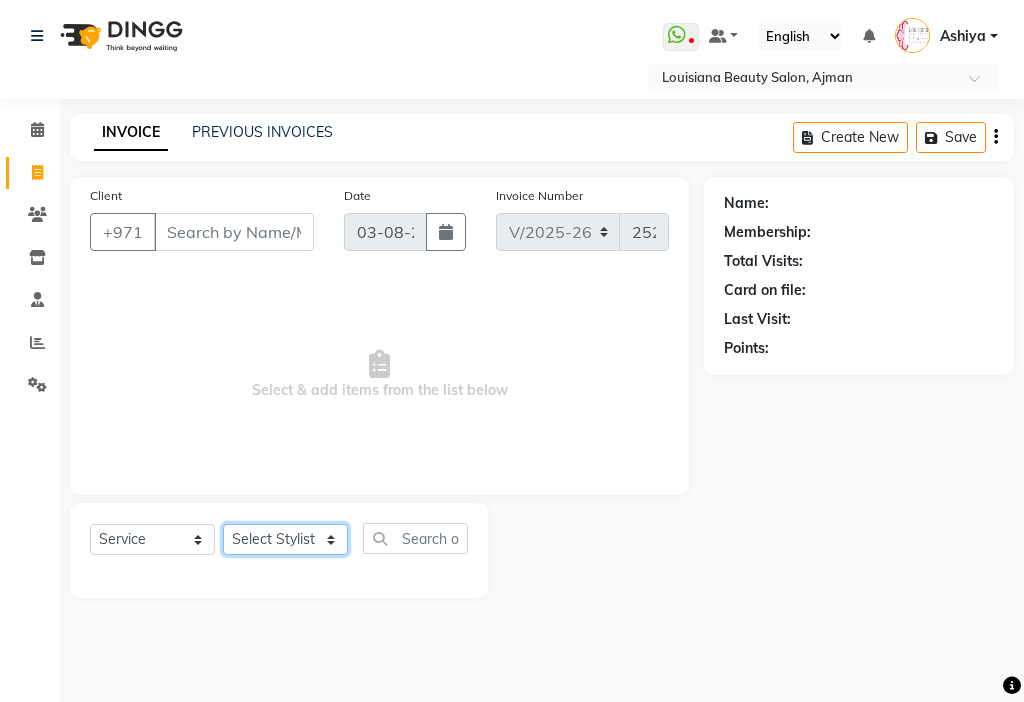 click on "Select Stylist [FIRST] [FIRST] [FIRST] [FIRST] Cashier [LAST] [LAST] [FIRST] [FIRST] [FIRST] [FIRST] [FIRST] [FIRST] [FIRST] [FIRST] [FIRST] [FIRST] [FIRST]" 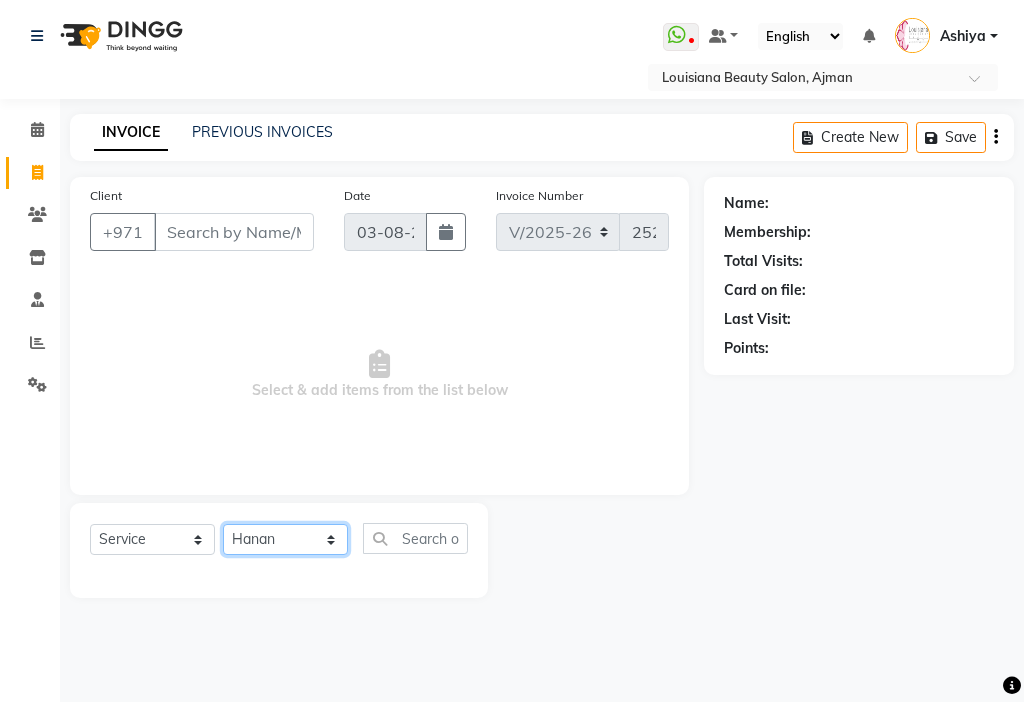 click on "Select Stylist [FIRST] [FIRST] [FIRST] [FIRST] Cashier [LAST] [LAST] [FIRST] [FIRST] [FIRST] [FIRST] [FIRST] [FIRST] [FIRST] [FIRST] [FIRST] [FIRST] [FIRST]" 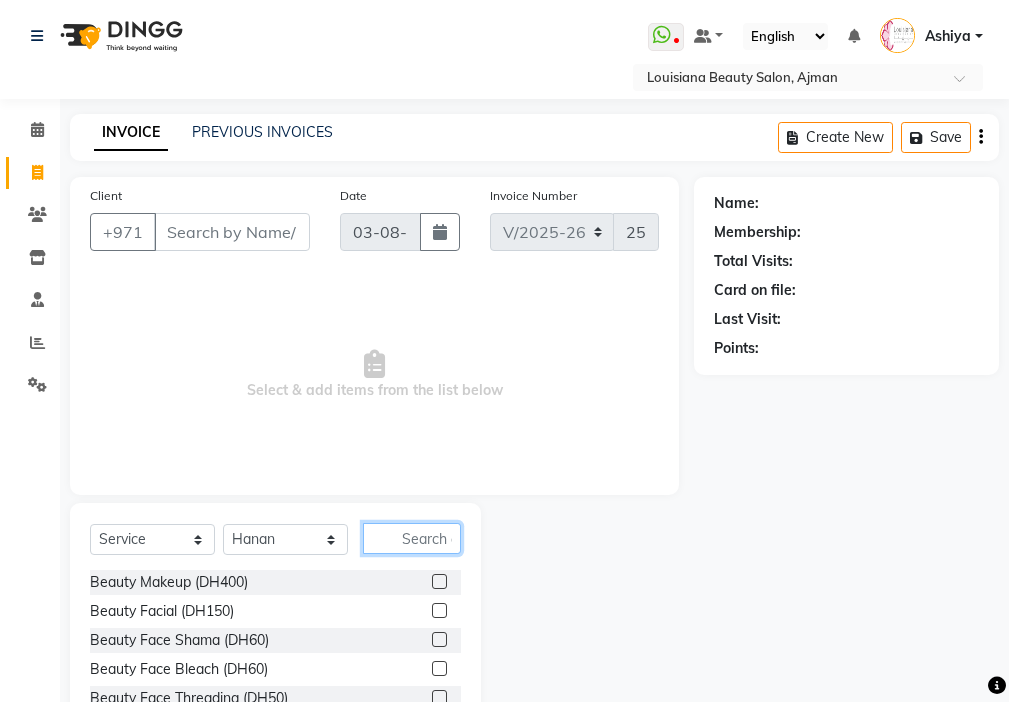 click 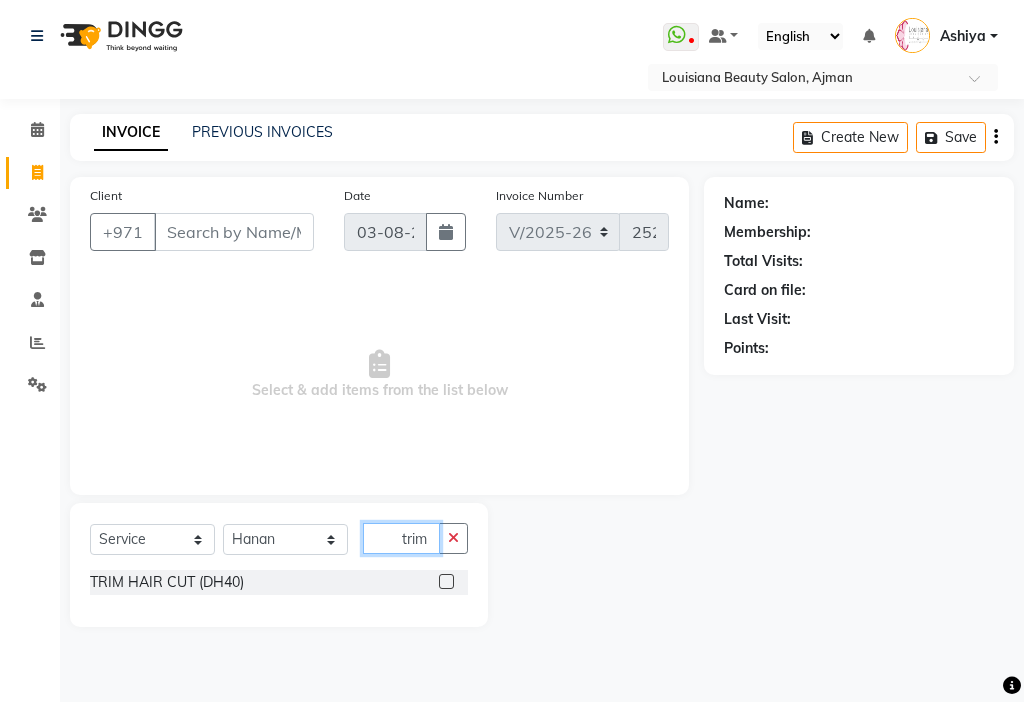 type on "trim" 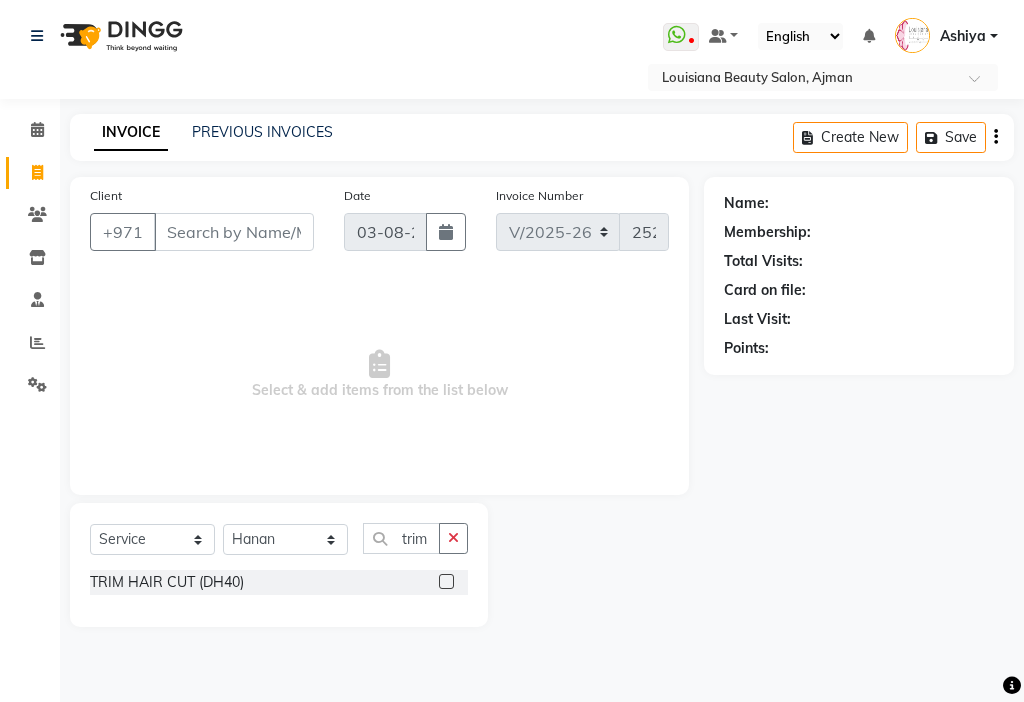 click 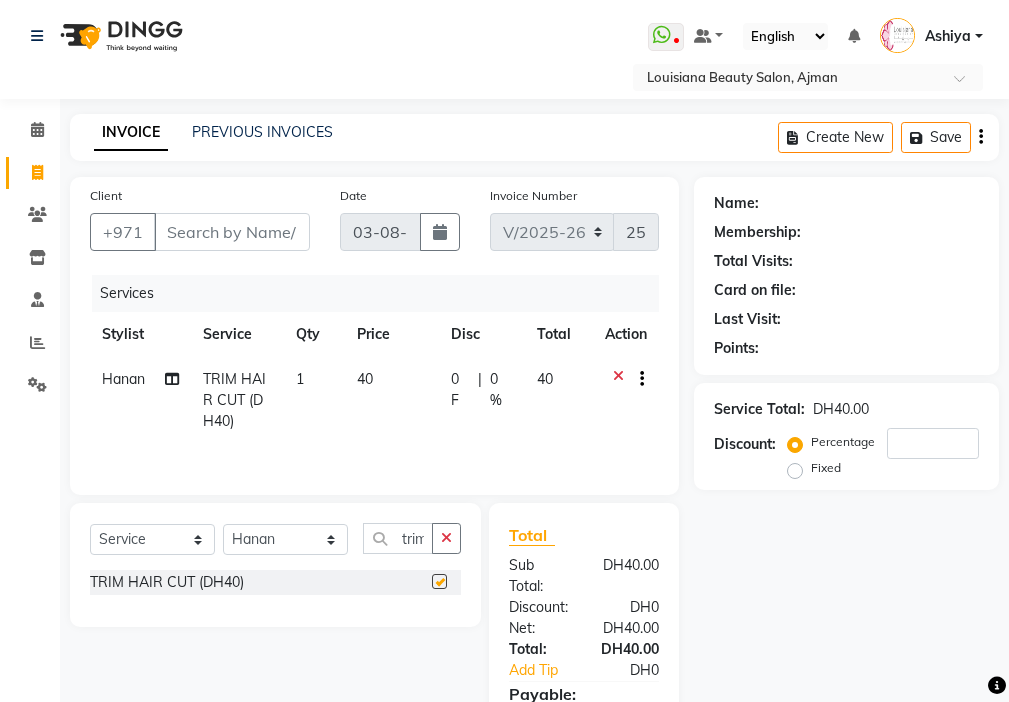 checkbox on "false" 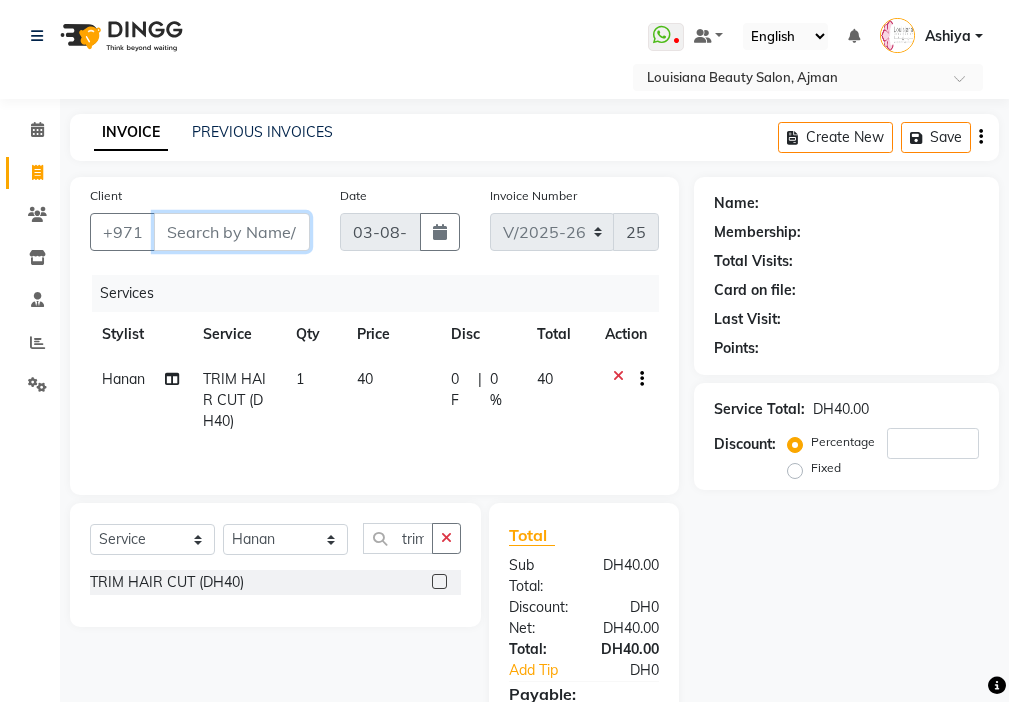click on "Client" at bounding box center [232, 232] 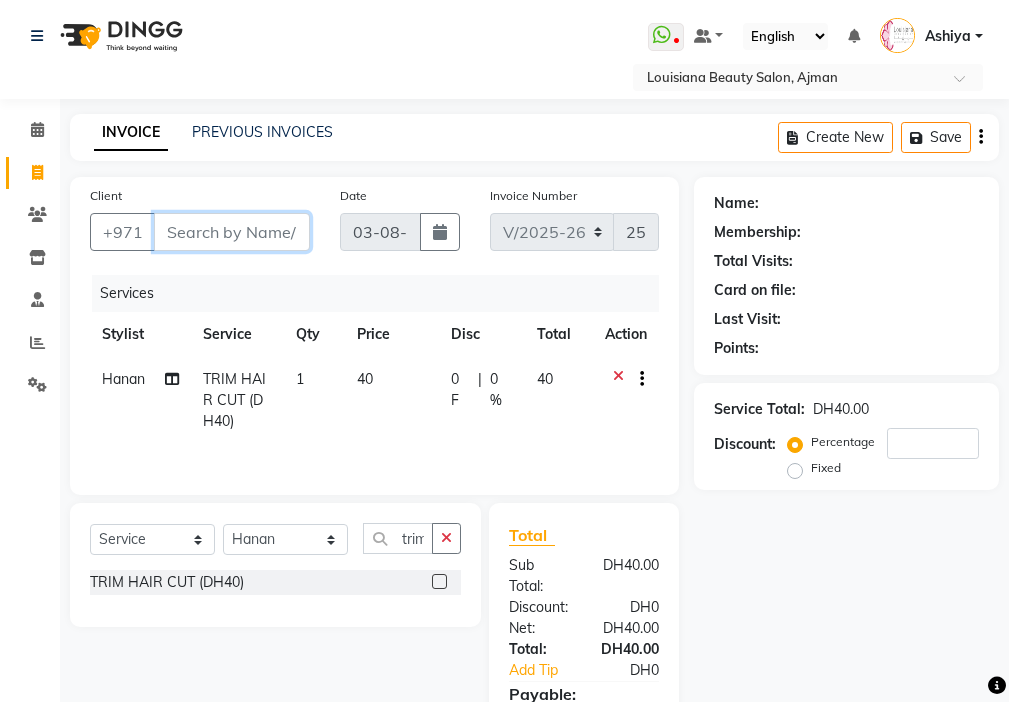 click on "Client" at bounding box center [232, 232] 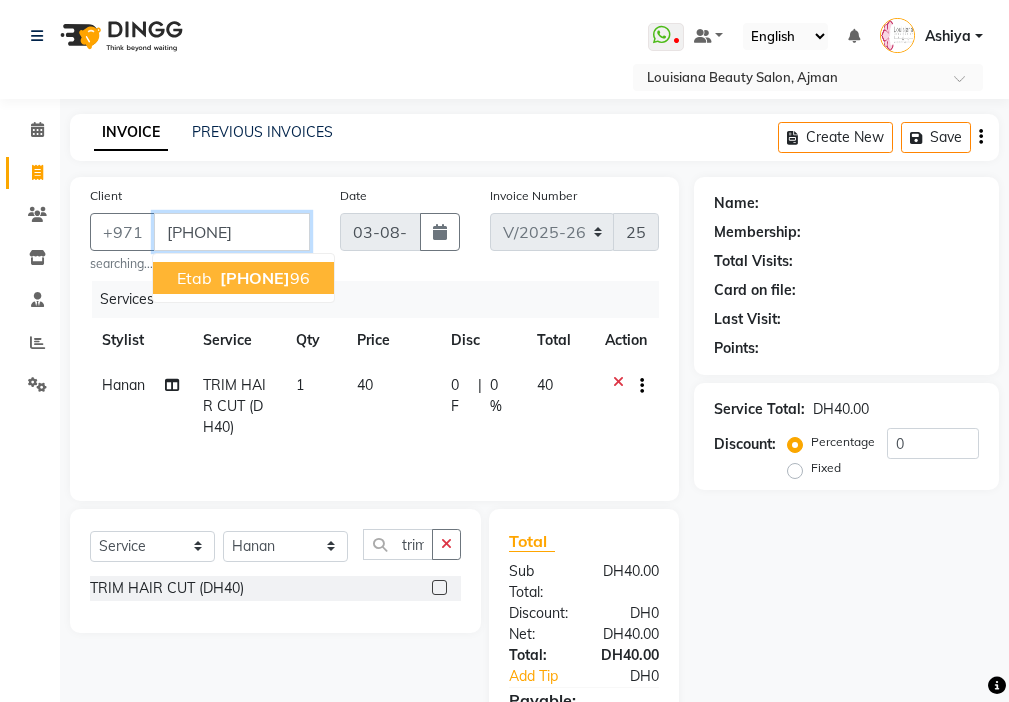 type on "[PHONE]" 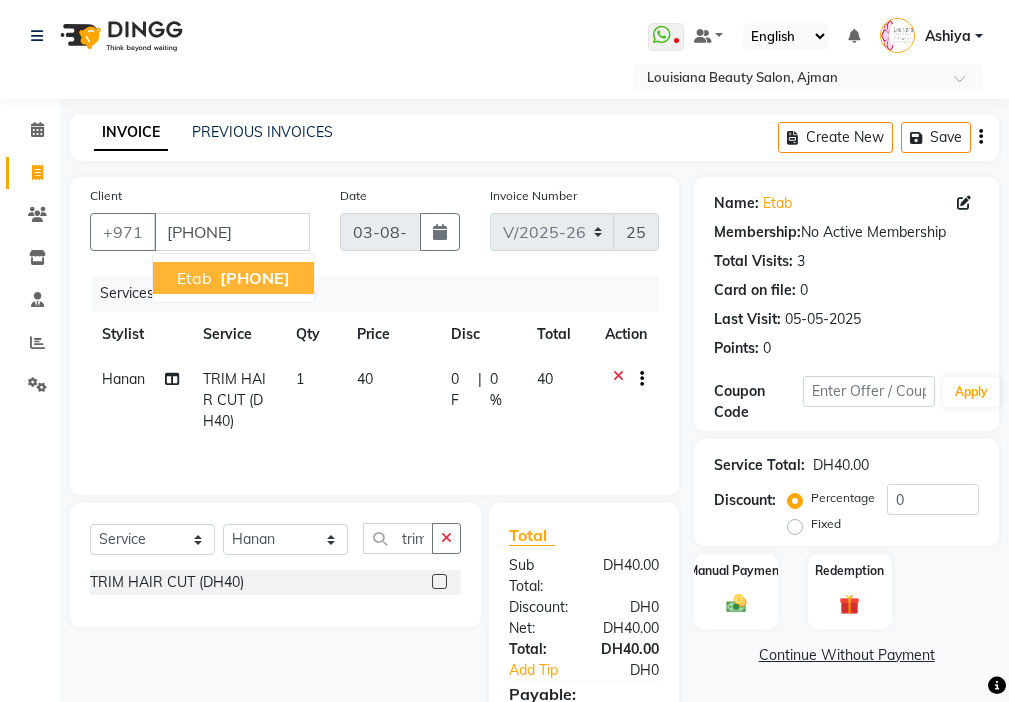 click on "[PHONE]" at bounding box center (255, 278) 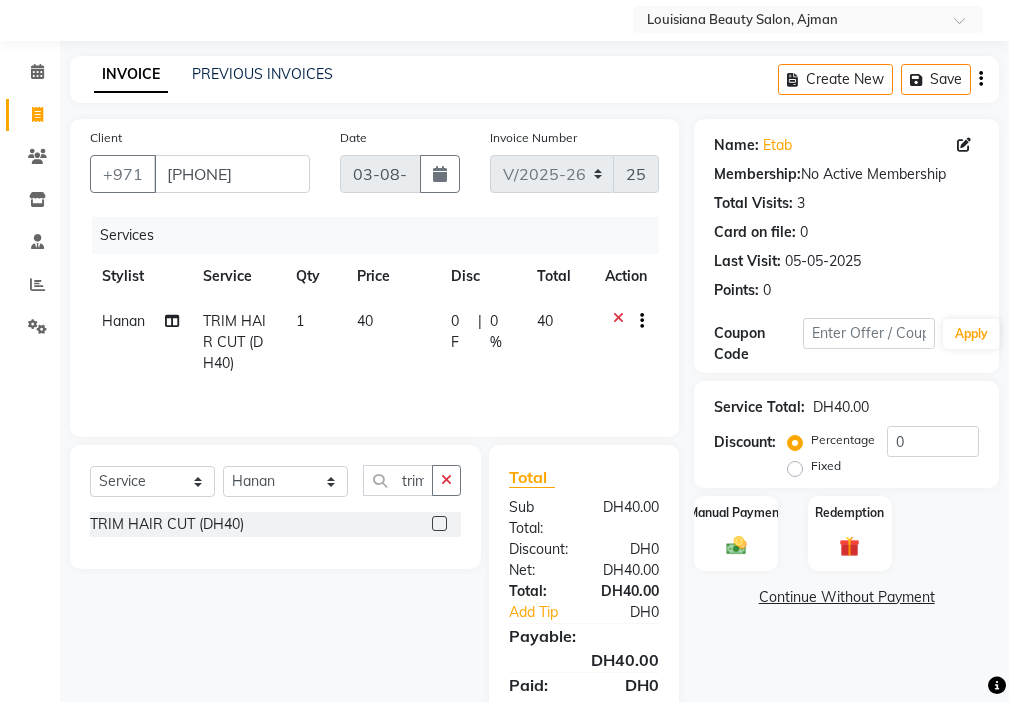 scroll, scrollTop: 149, scrollLeft: 0, axis: vertical 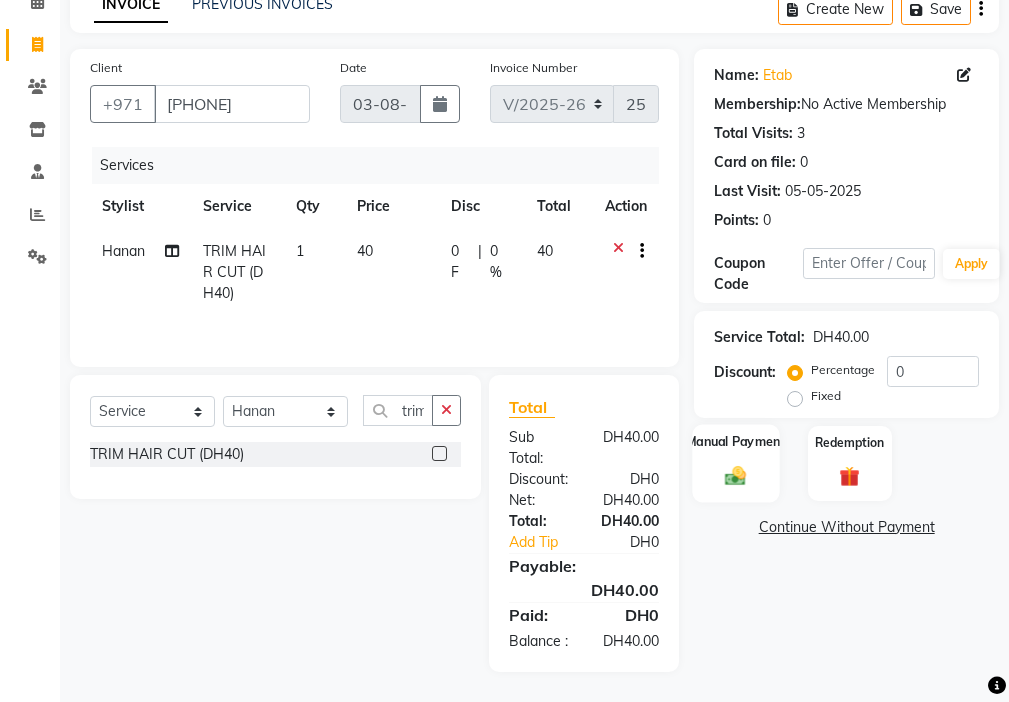click on "Manual Payment" 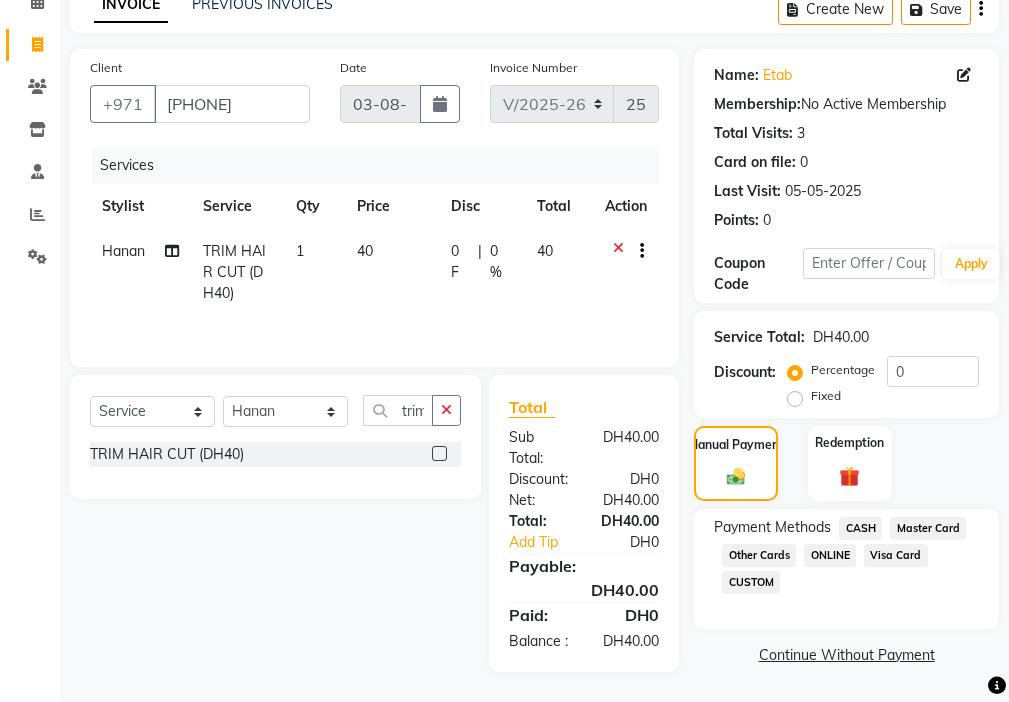 click on "Master Card" 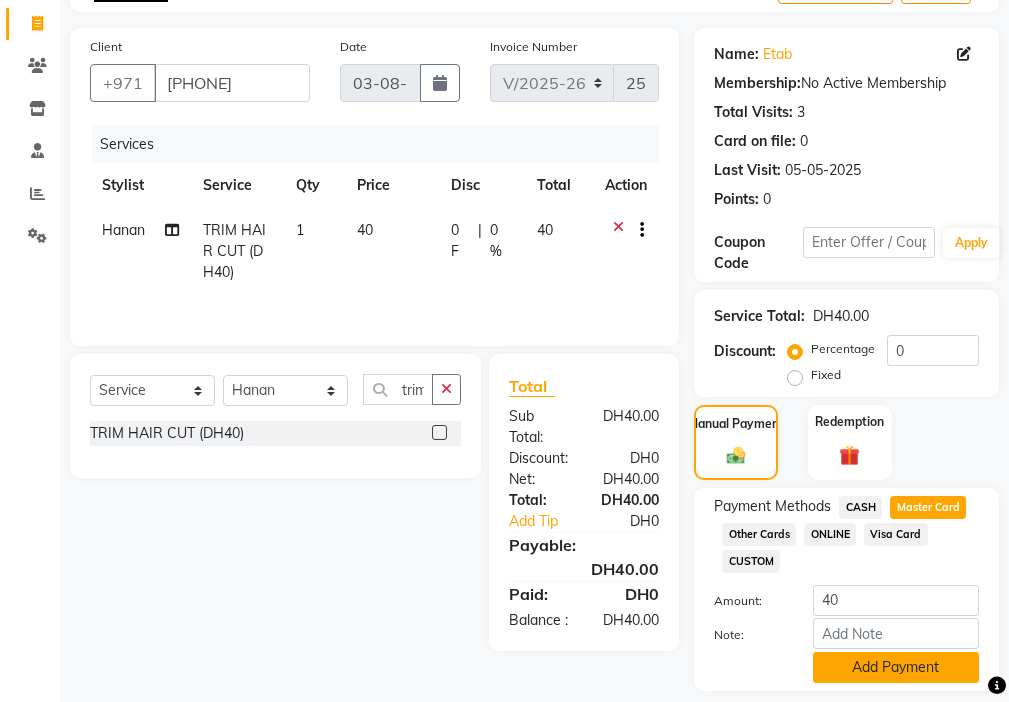 click on "Add Payment" 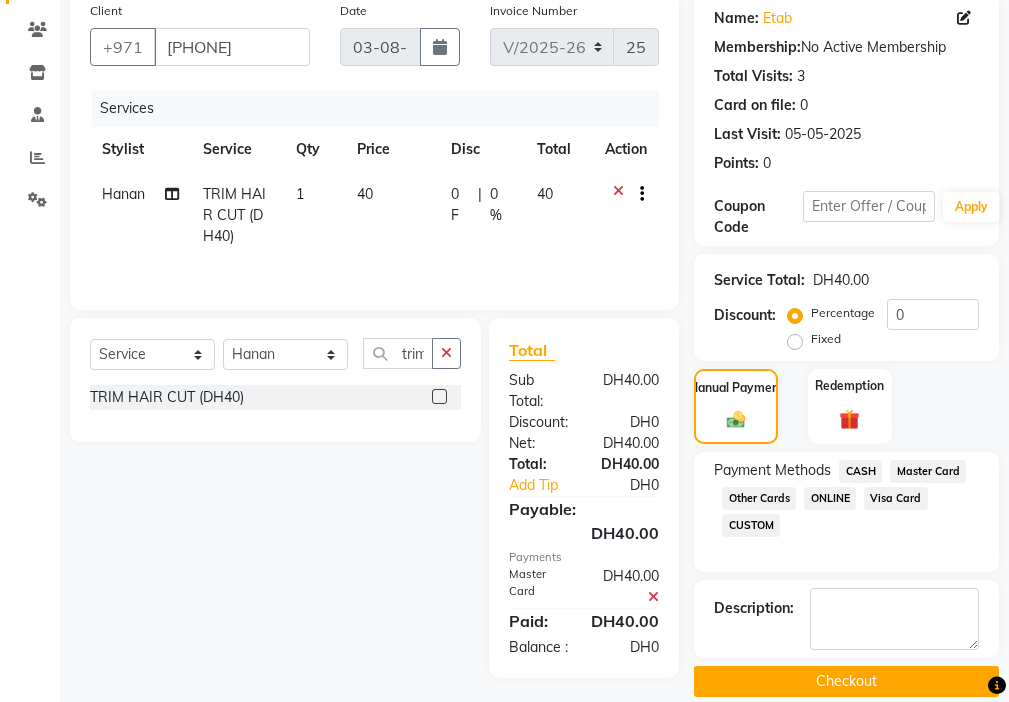 scroll, scrollTop: 212, scrollLeft: 0, axis: vertical 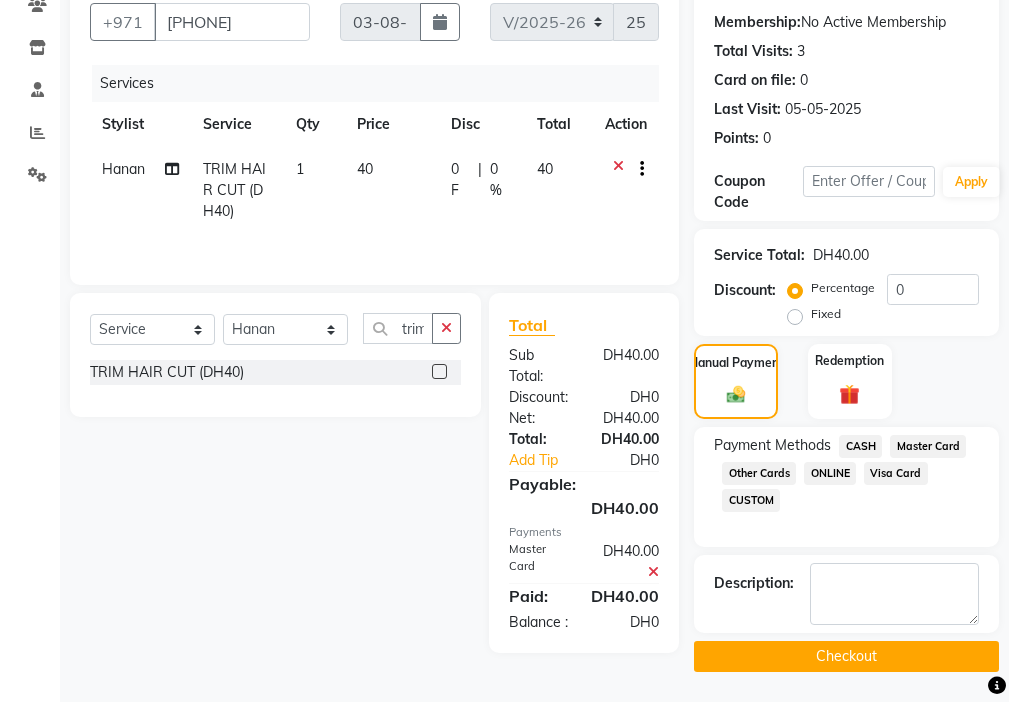 click on "Checkout" 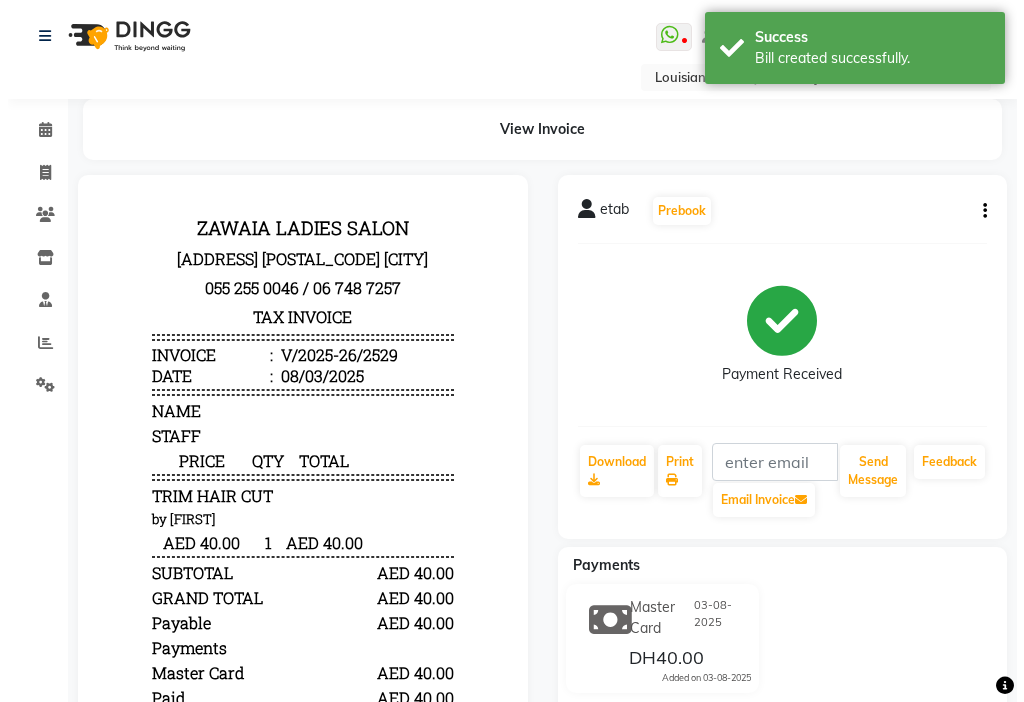 scroll, scrollTop: 0, scrollLeft: 0, axis: both 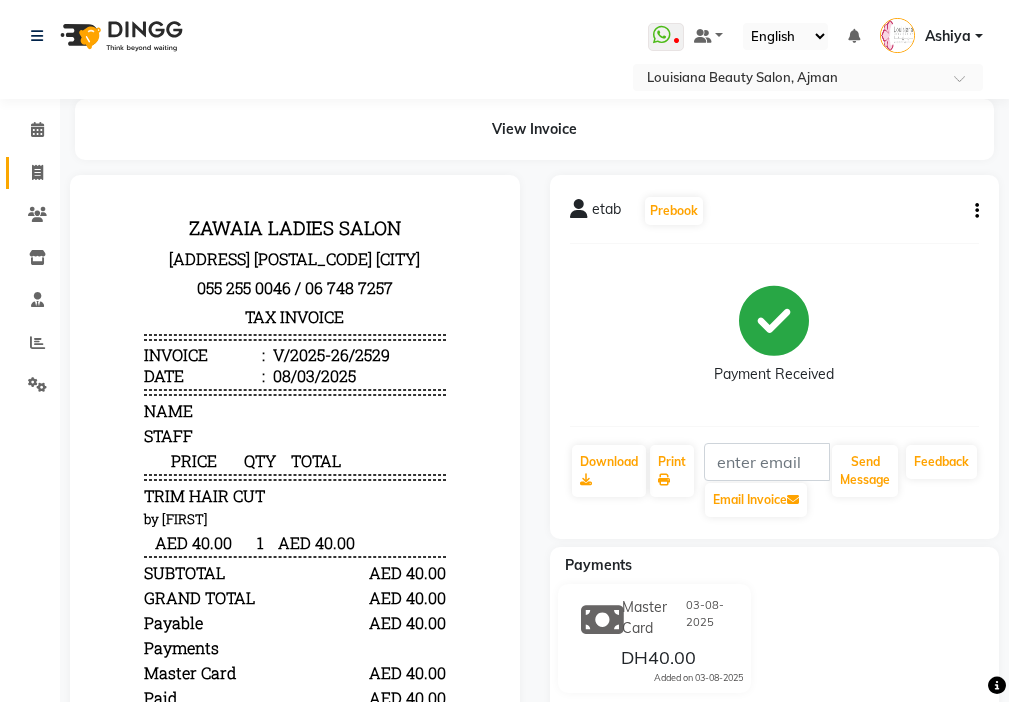 click 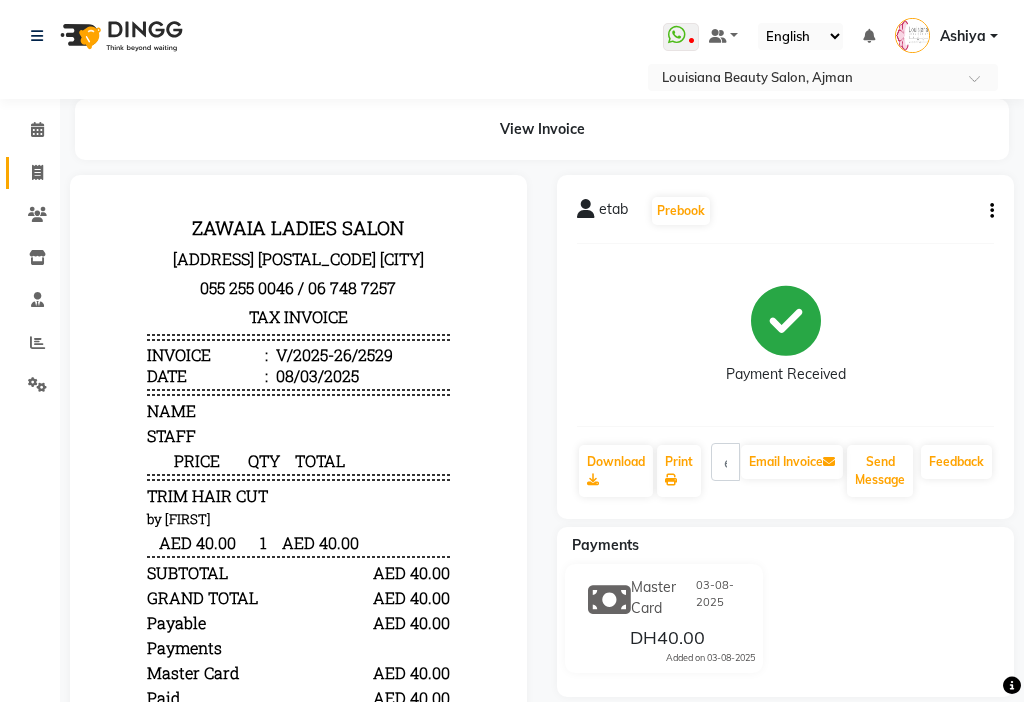 select on "service" 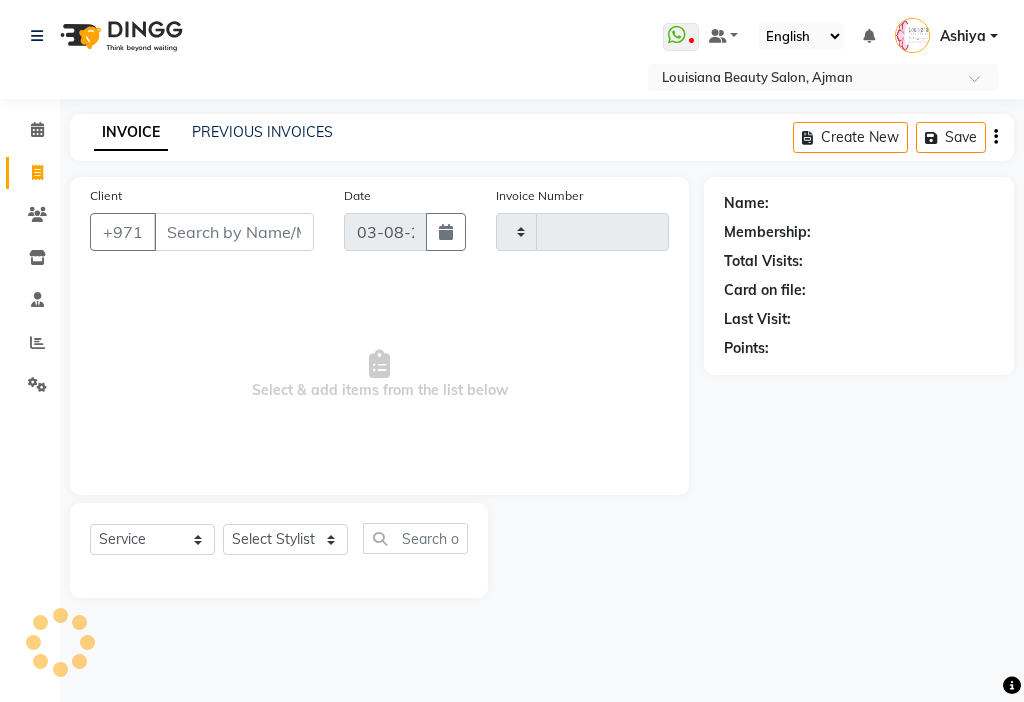 type on "2530" 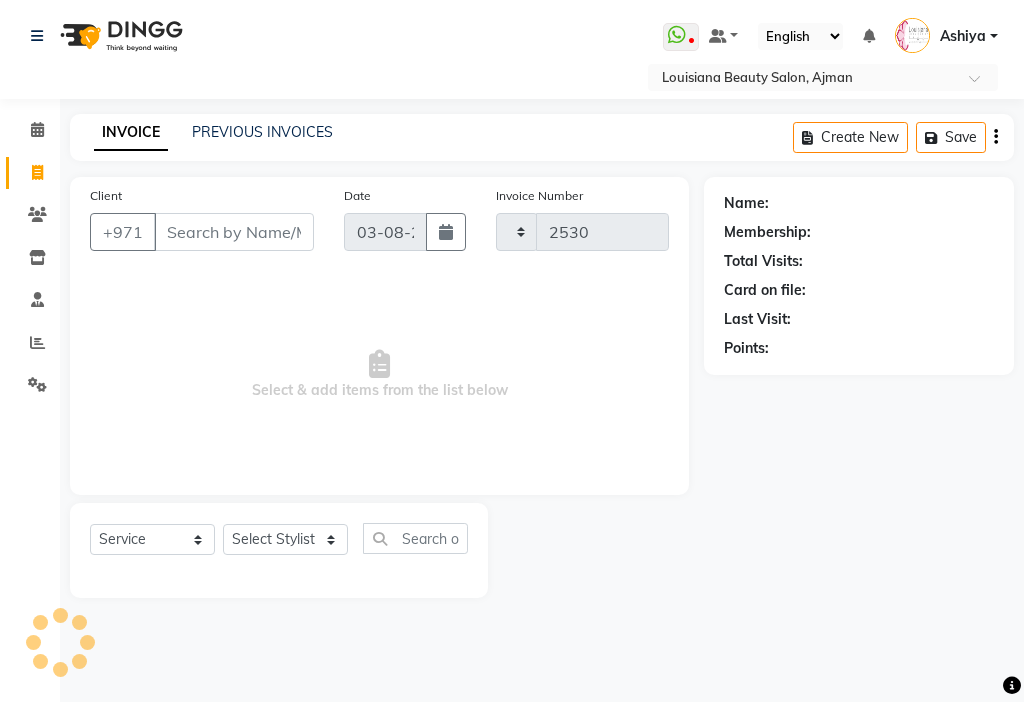 select on "637" 